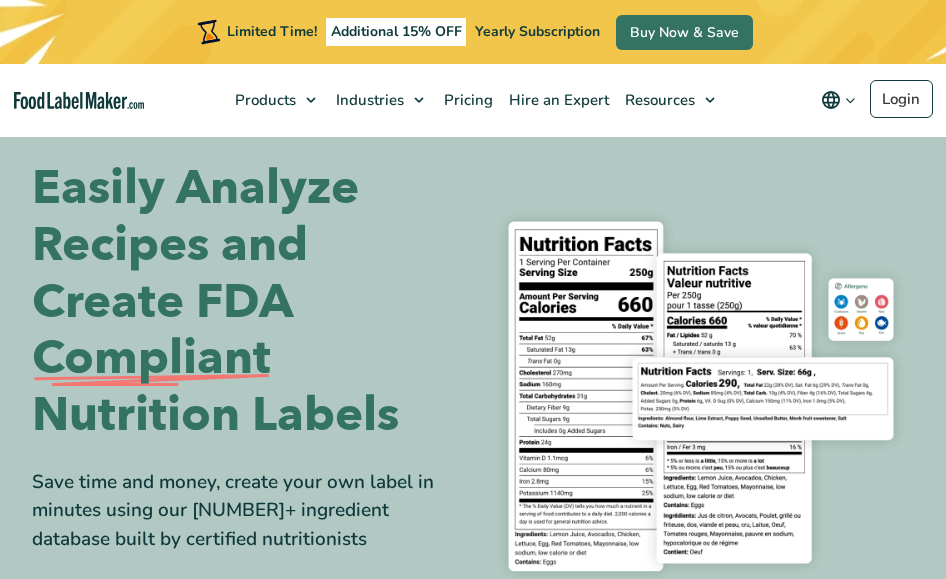 scroll, scrollTop: 0, scrollLeft: 0, axis: both 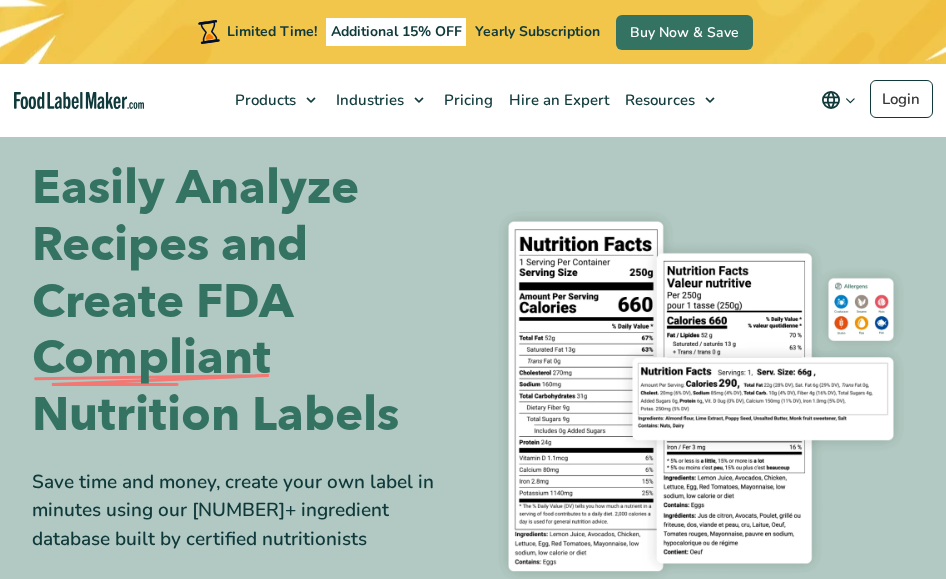 click at bounding box center (701, 396) 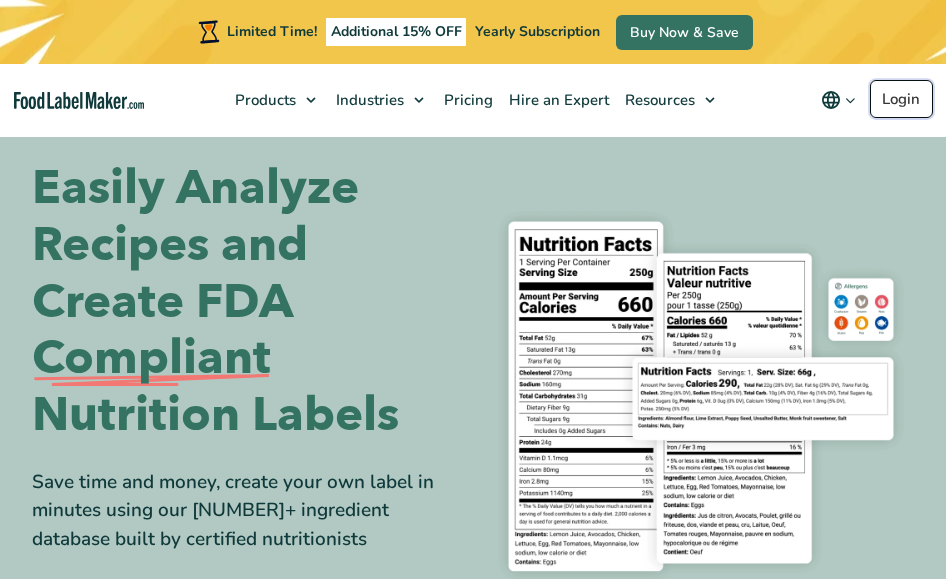 click on "Login" at bounding box center (901, 99) 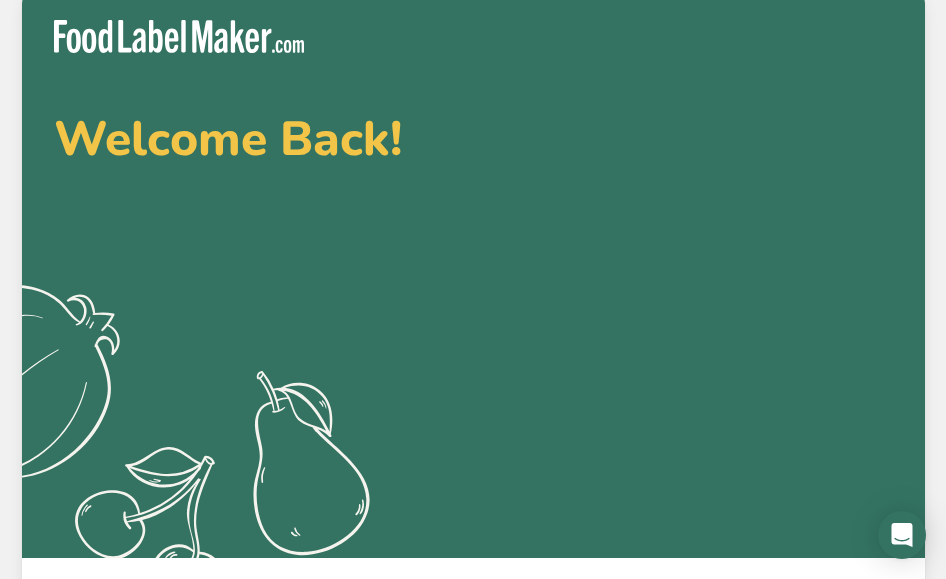 scroll, scrollTop: 644, scrollLeft: 0, axis: vertical 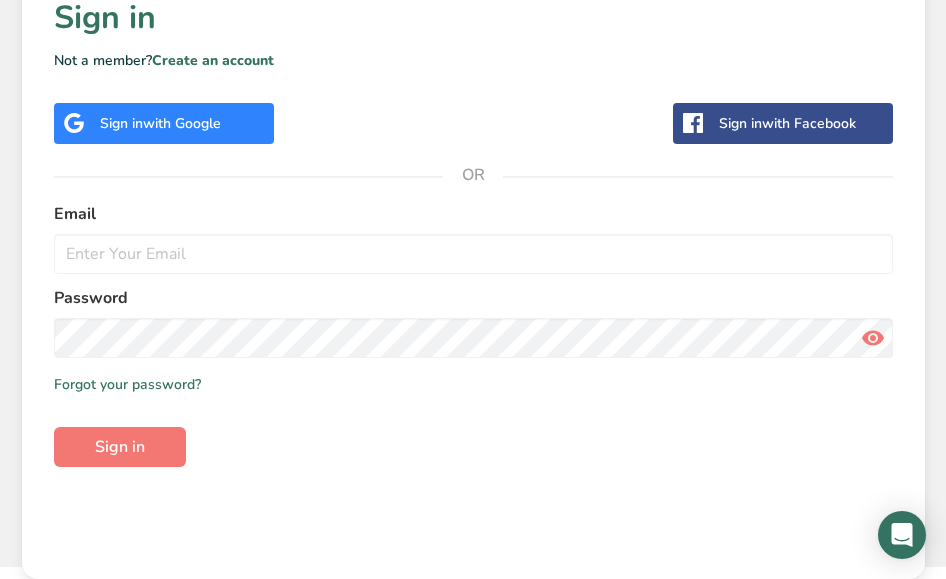 click on "with Google" at bounding box center (182, 123) 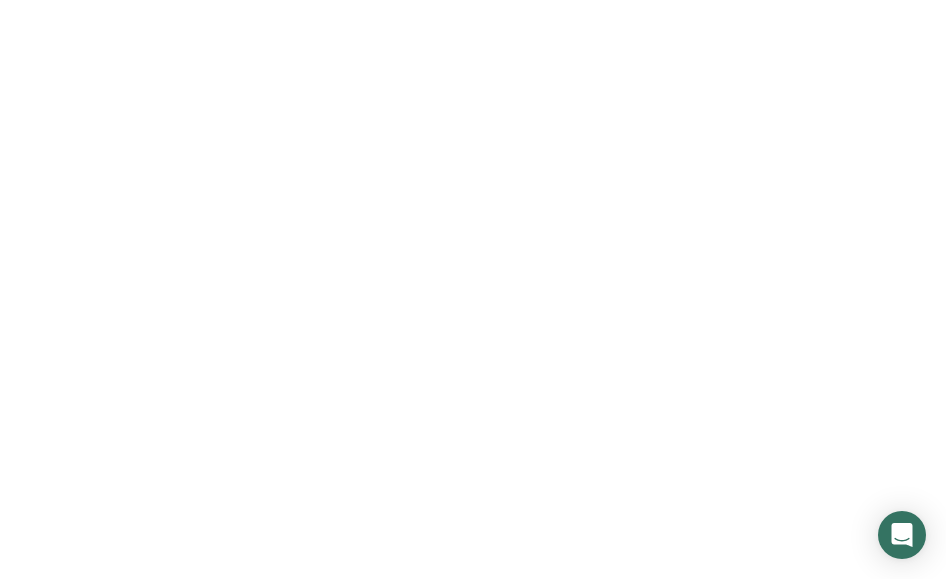 scroll, scrollTop: 0, scrollLeft: 0, axis: both 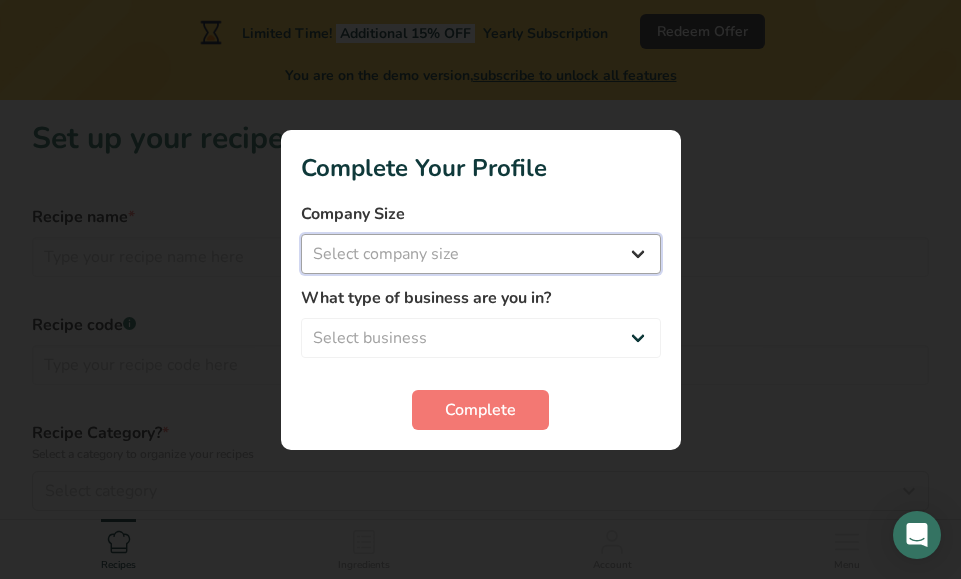 click on "Select company size
Fewer than 10 Employees
10 to 50 Employees
51 to 500 Employees
Over 500 Employees" at bounding box center [481, 254] 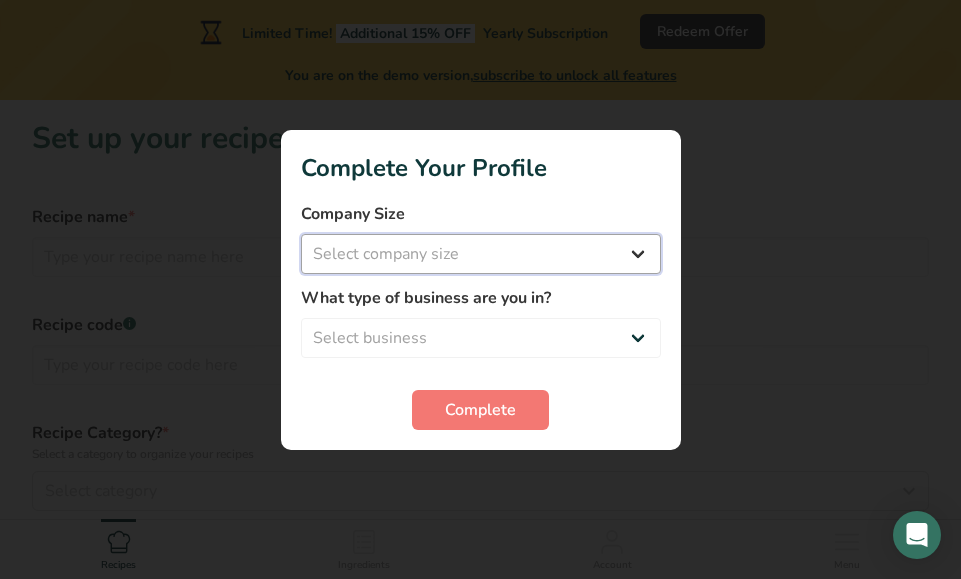 select on "2" 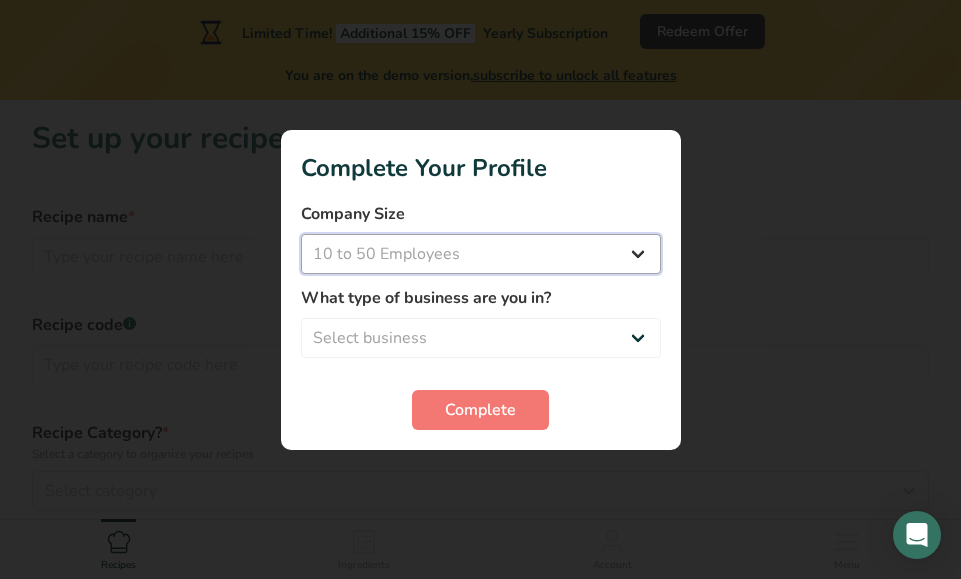 click on "Select company size
Fewer than 10 Employees
10 to 50 Employees
51 to 500 Employees
Over 500 Employees" at bounding box center [481, 254] 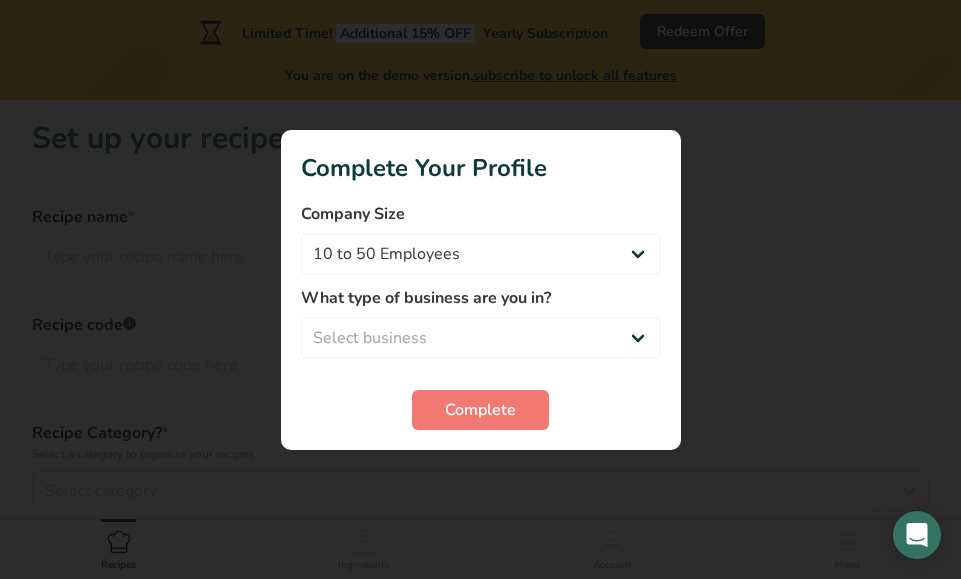 click on "What type of business are you in?  Select business
Packaged Food Manufacturer
Restaurant & Cafe
Bakery
Meal Plans & Catering Company
Nutritionist
Food Blogger
Personal Trainer
Other" at bounding box center (481, 322) 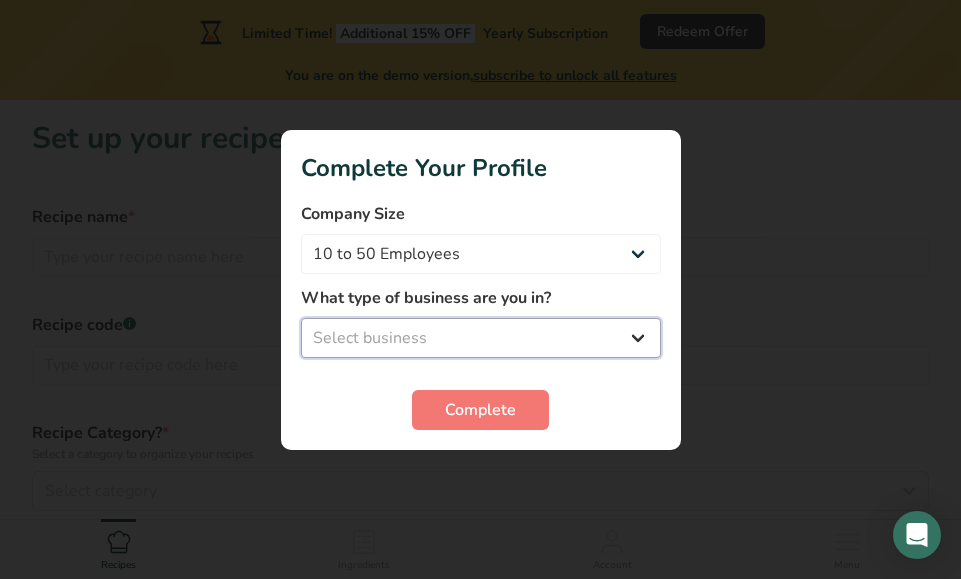 click on "Select business
Packaged Food Manufacturer
Restaurant & Cafe
Bakery
Meal Plans & Catering Company
Nutritionist
Food Blogger
Personal Trainer
Other" at bounding box center (481, 338) 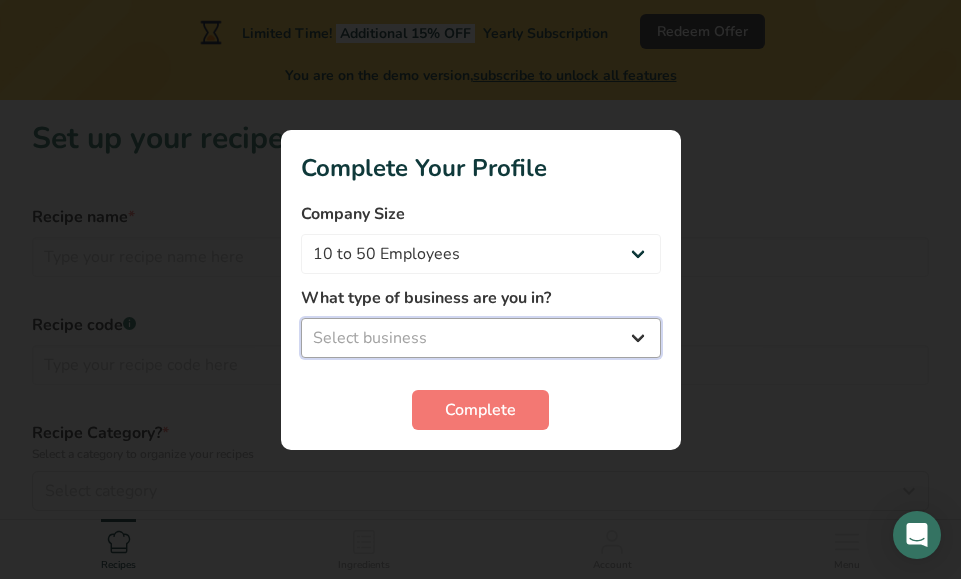 select on "1" 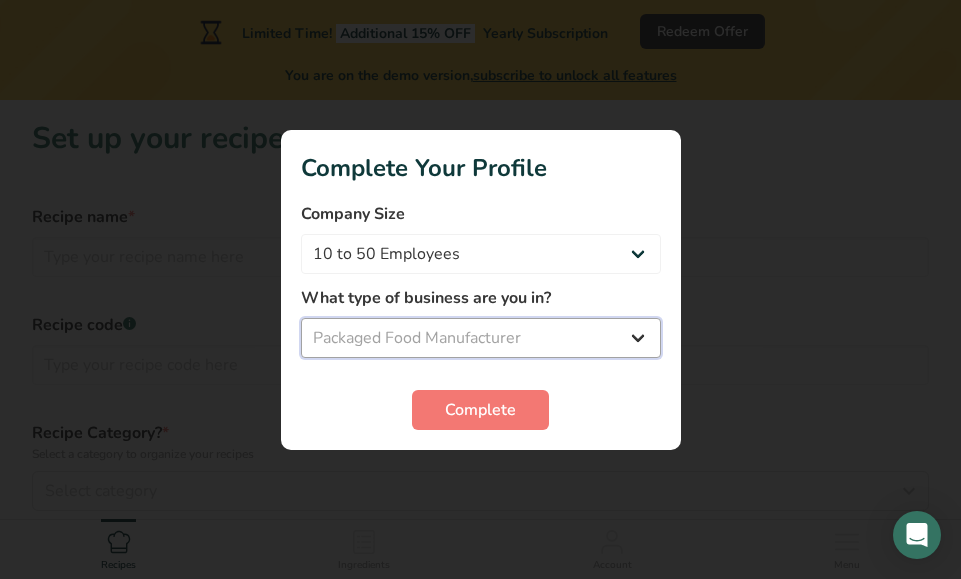 click on "Select business
Packaged Food Manufacturer
Restaurant & Cafe
Bakery
Meal Plans & Catering Company
Nutritionist
Food Blogger
Personal Trainer
Other" at bounding box center [481, 338] 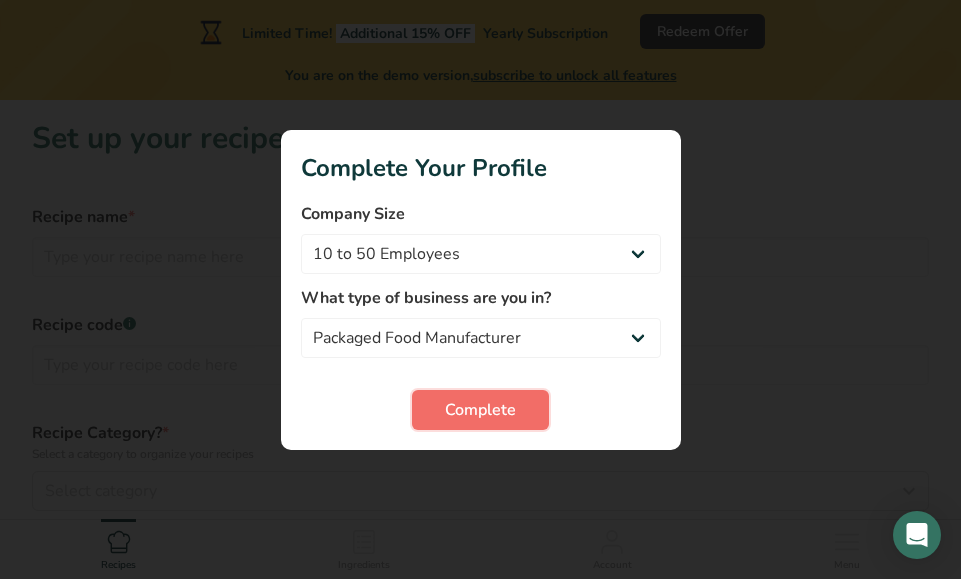 click on "Complete" at bounding box center [480, 410] 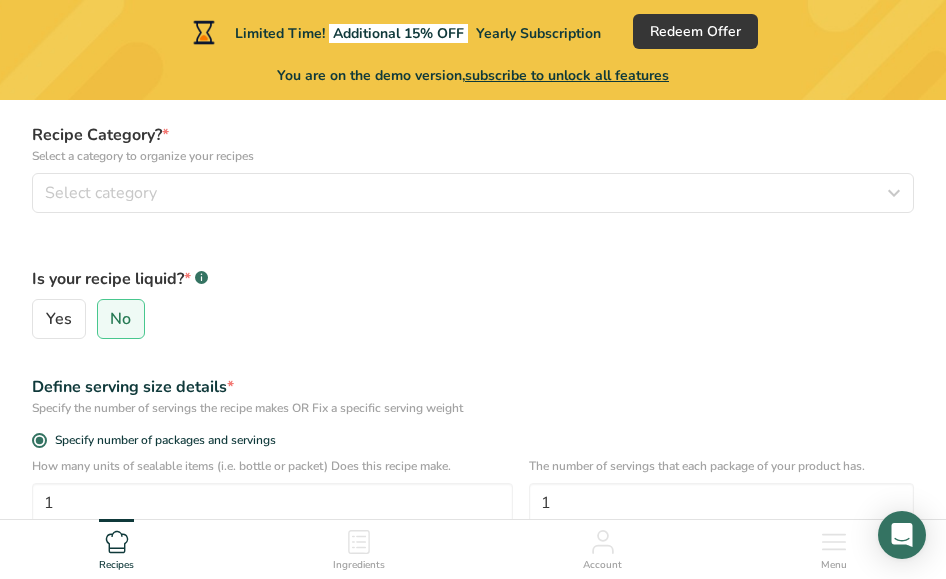 scroll, scrollTop: 600, scrollLeft: 0, axis: vertical 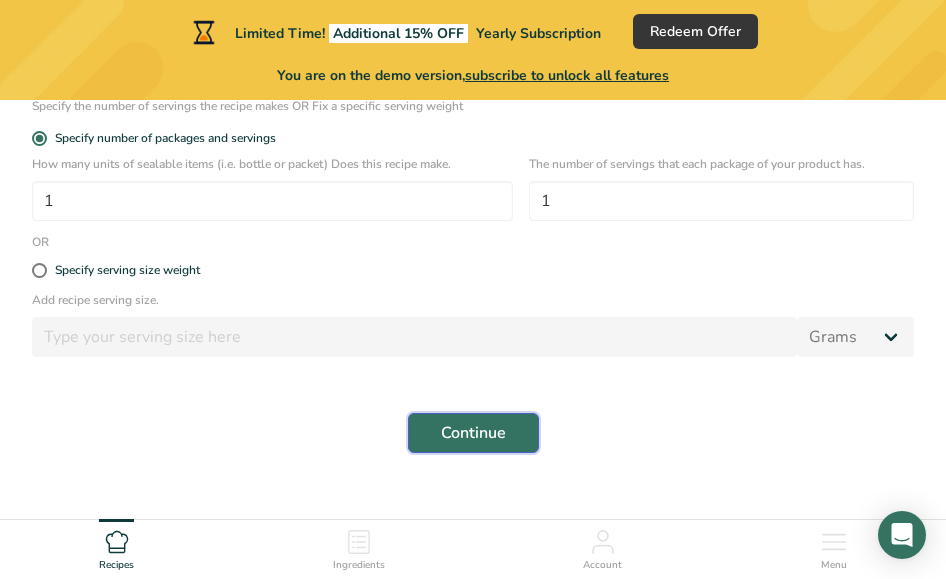 click on "Continue" at bounding box center (473, 433) 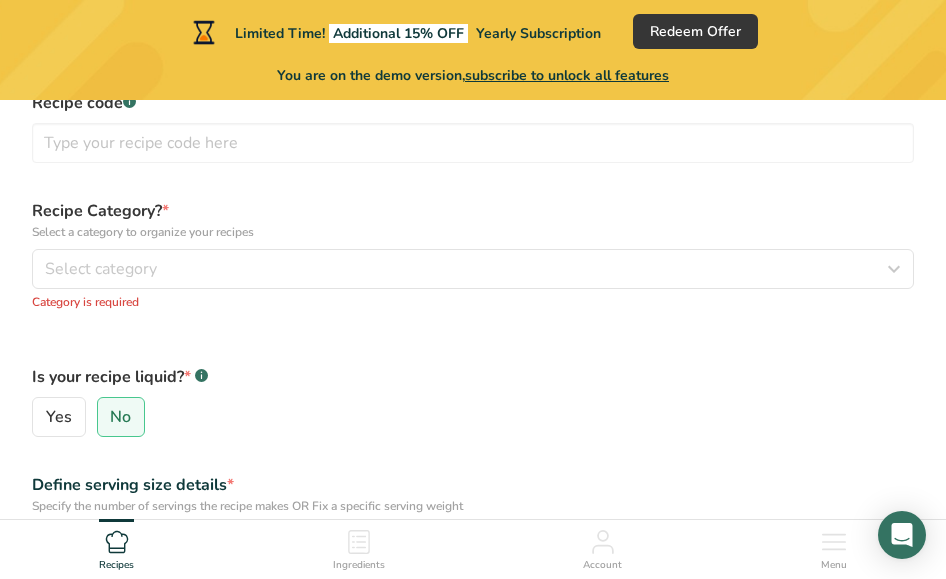 scroll, scrollTop: 0, scrollLeft: 0, axis: both 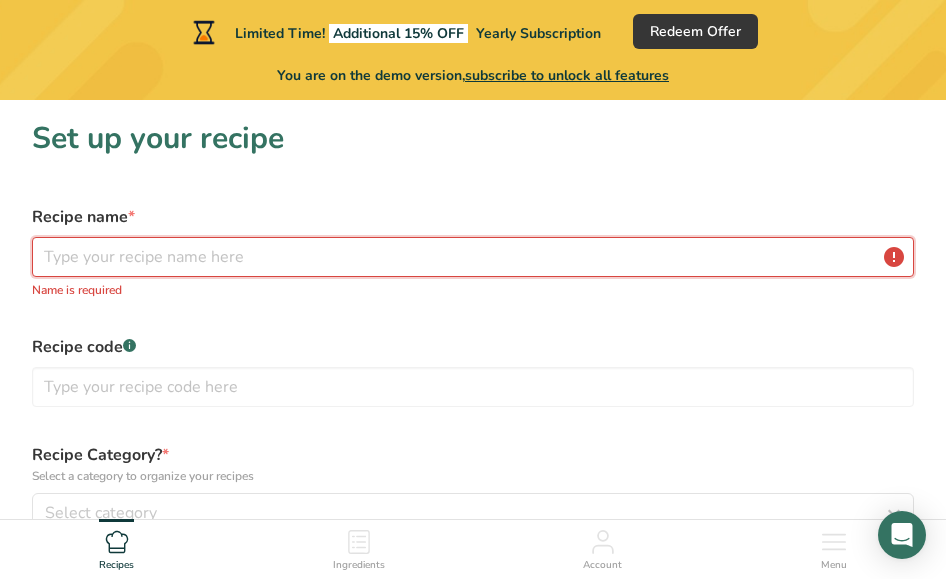 click at bounding box center [473, 257] 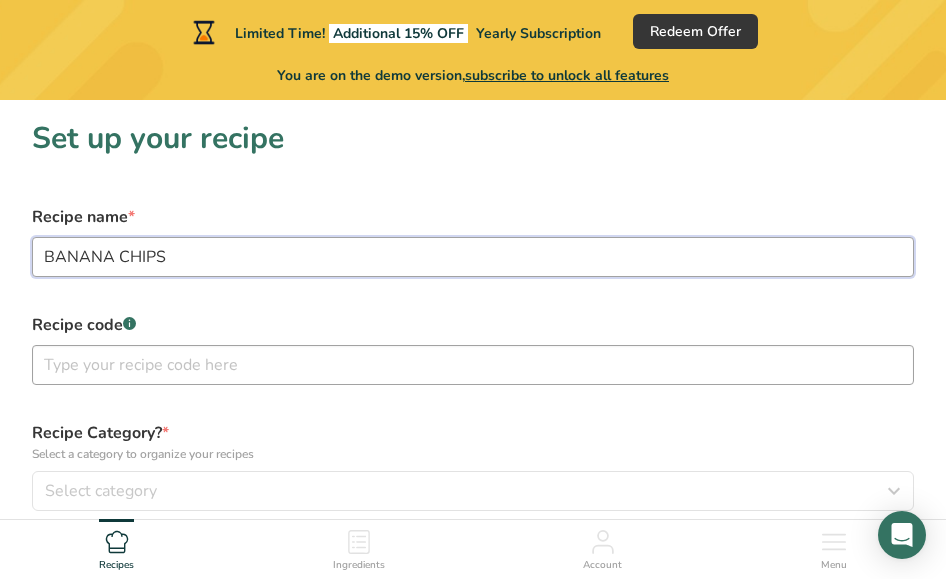 type on "BANANA CHIPS" 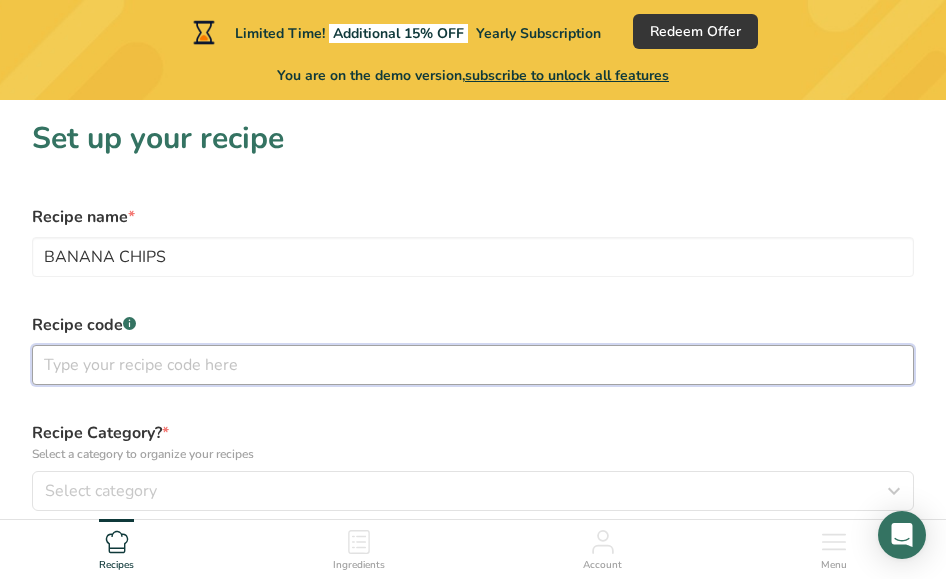 click at bounding box center (473, 257) 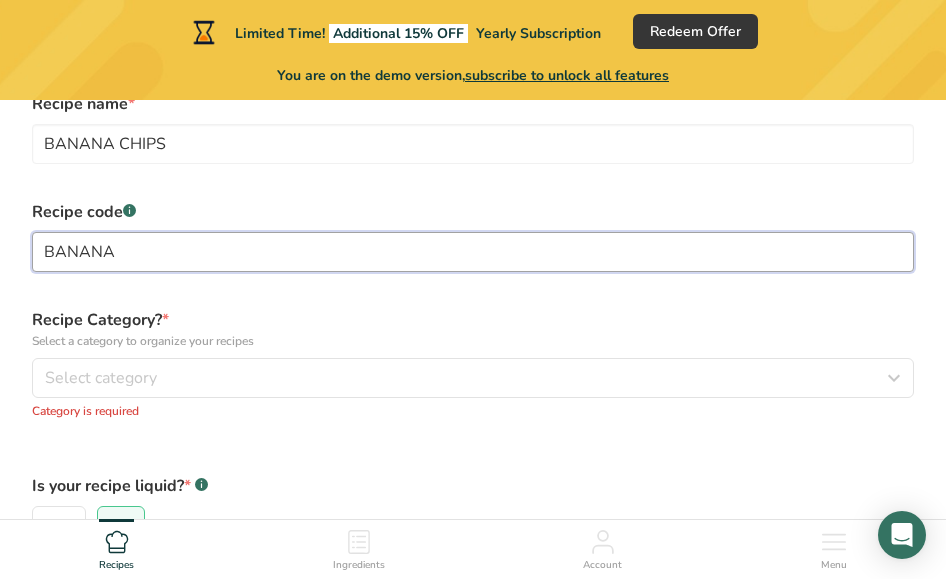 scroll, scrollTop: 300, scrollLeft: 0, axis: vertical 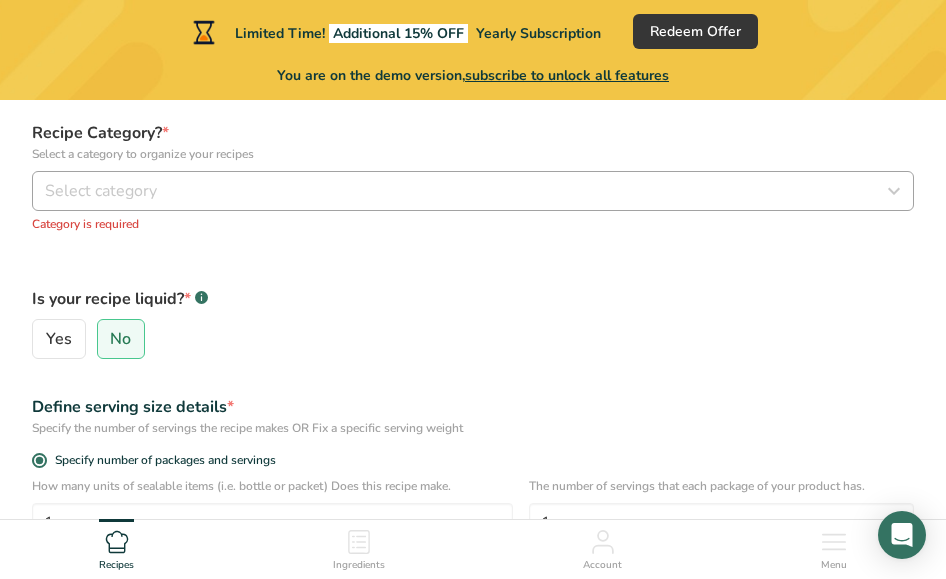 type on "BANANA" 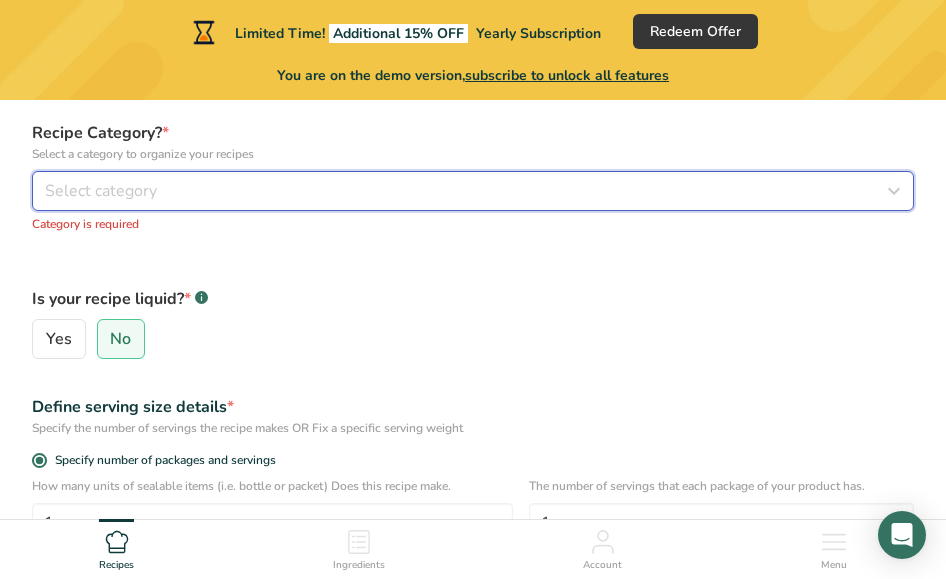 click on "Select category" at bounding box center (467, 191) 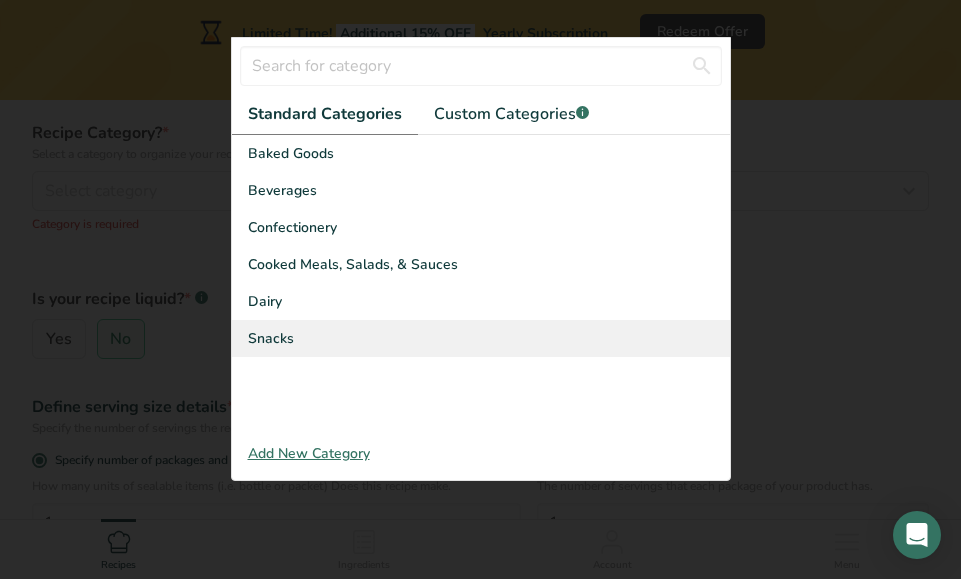 click on "Snacks" at bounding box center (291, 153) 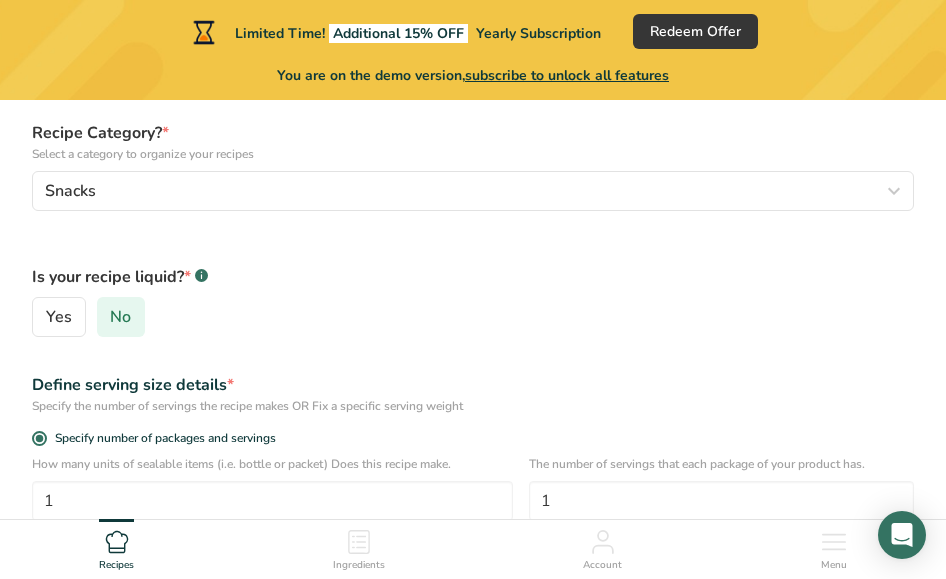 click on "No" at bounding box center [120, 317] 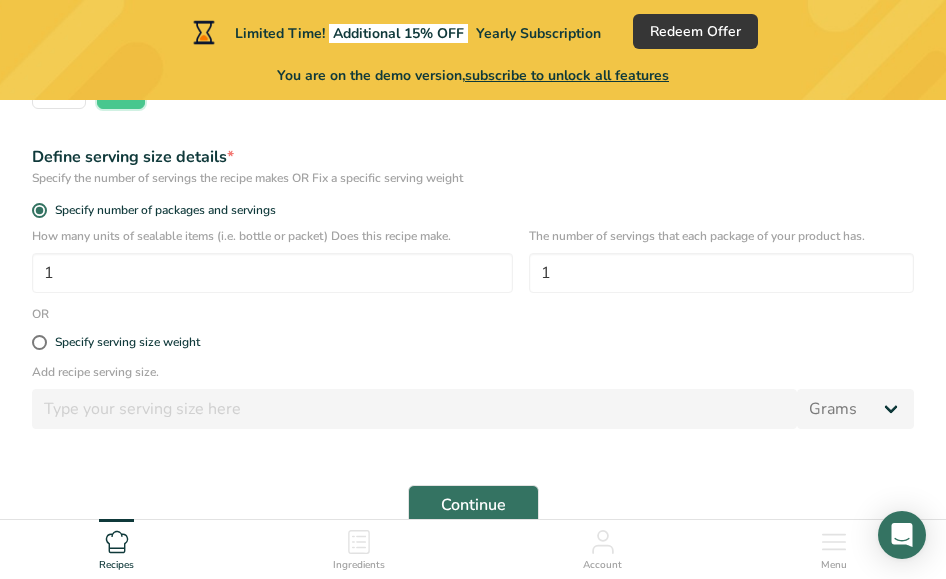 scroll, scrollTop: 555, scrollLeft: 0, axis: vertical 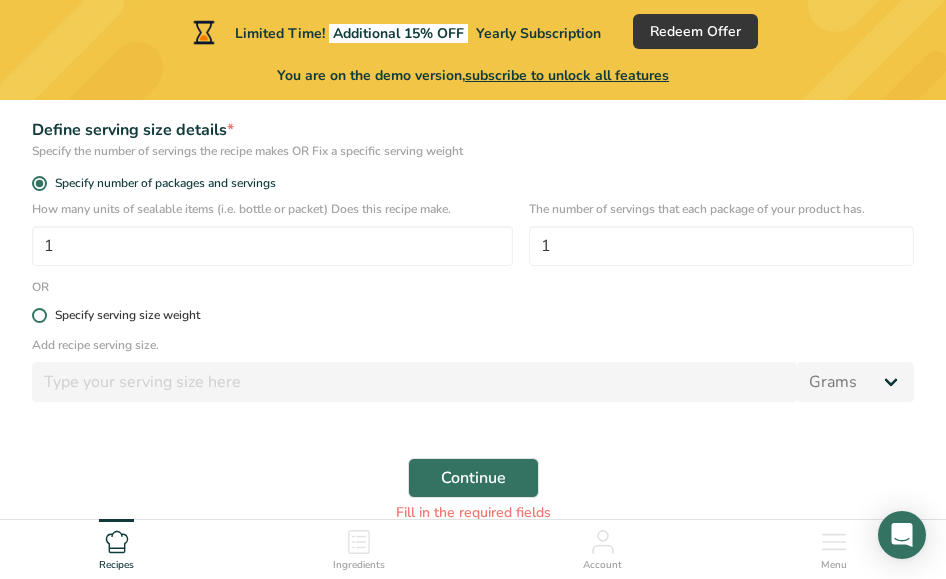 click on "Specify serving size weight" at bounding box center [123, 315] 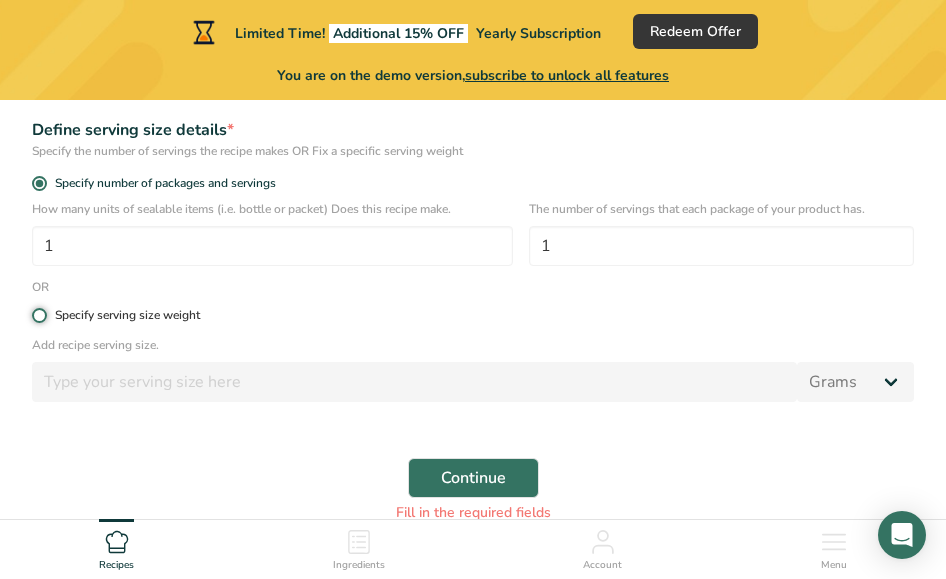 radio on "true" 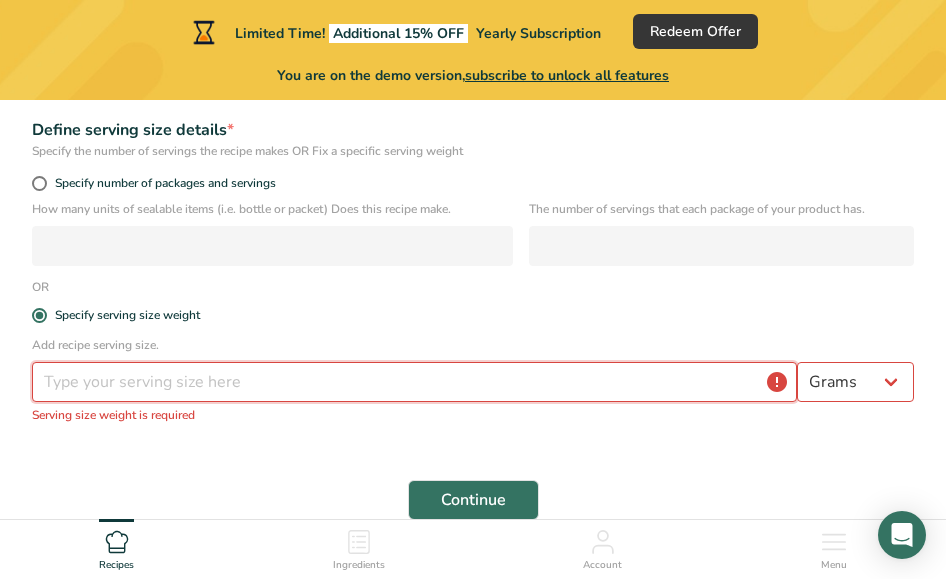 click at bounding box center (414, 382) 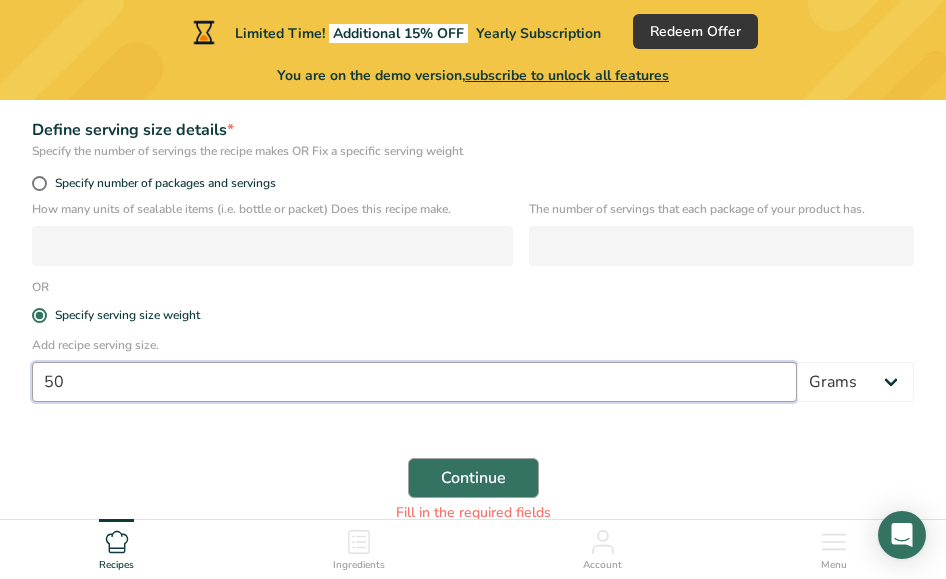 type on "50" 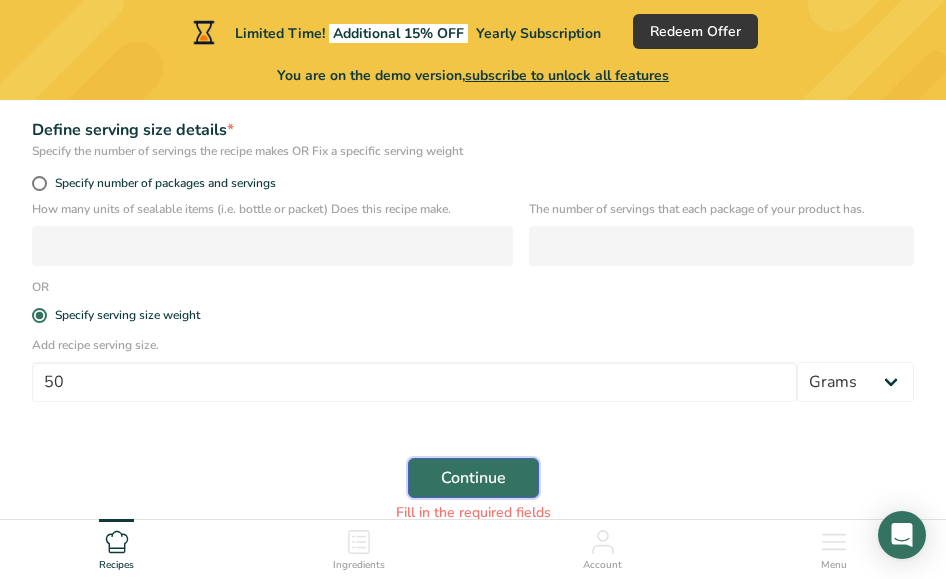 click on "Continue" at bounding box center (473, 478) 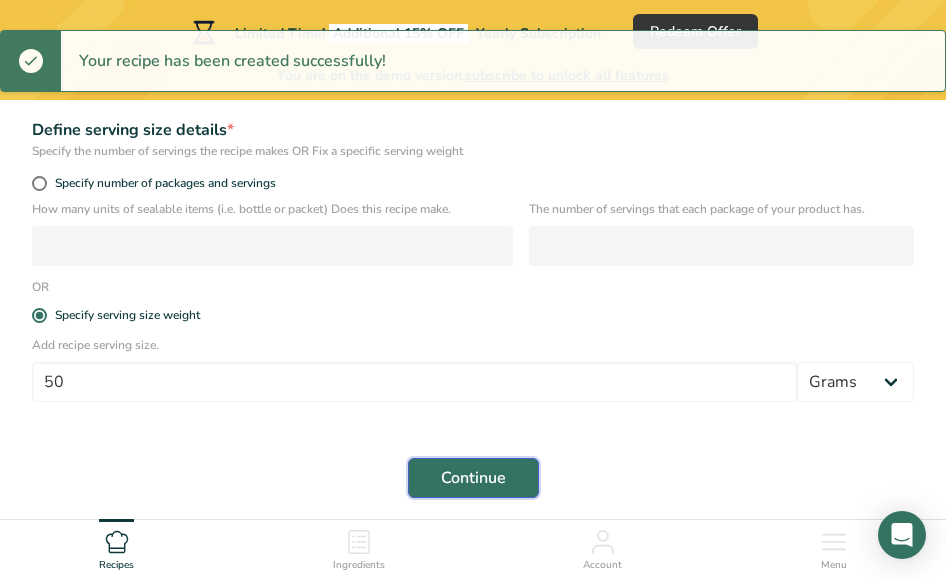 scroll, scrollTop: 630, scrollLeft: 0, axis: vertical 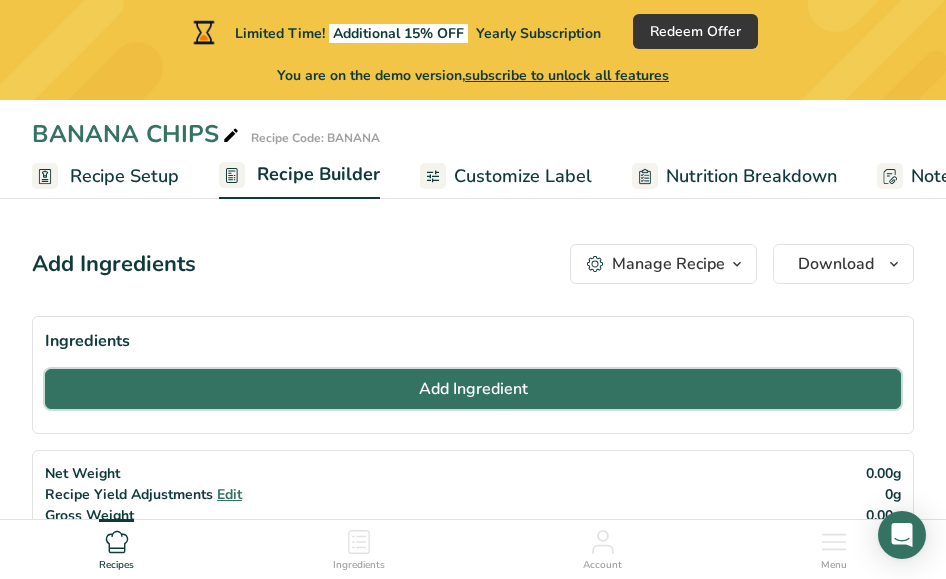 click on "Add Ingredient" at bounding box center [473, 389] 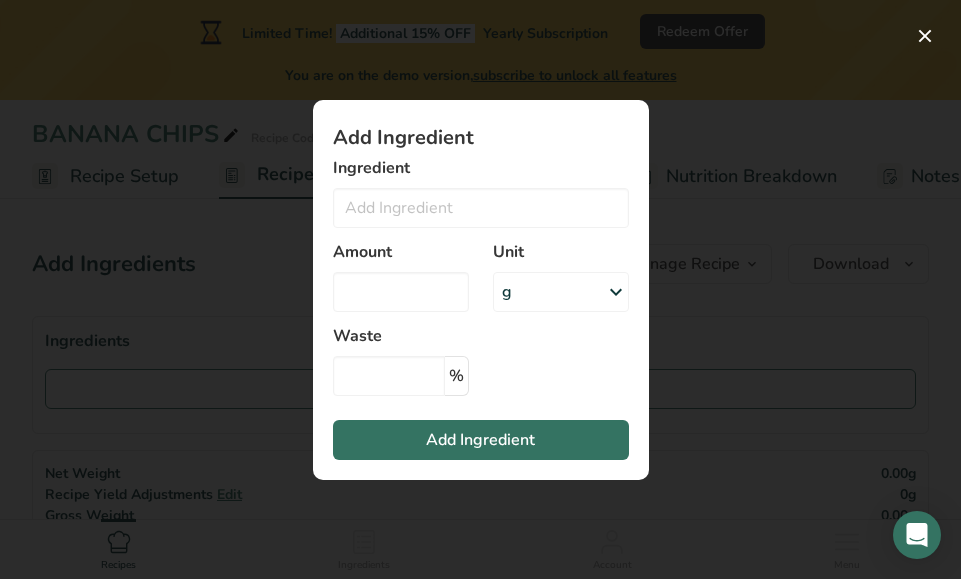 click on "Unit" at bounding box center [401, 252] 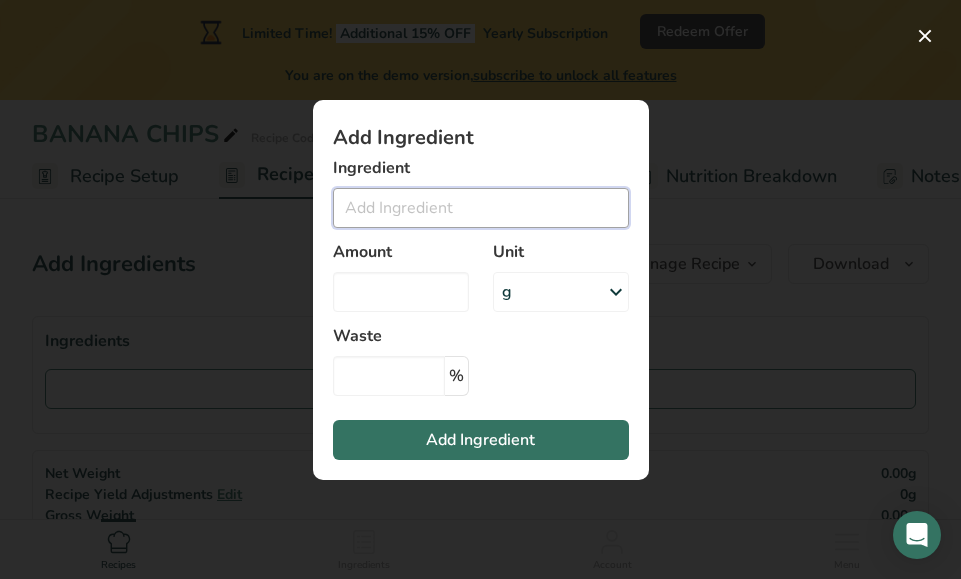 click at bounding box center [481, 208] 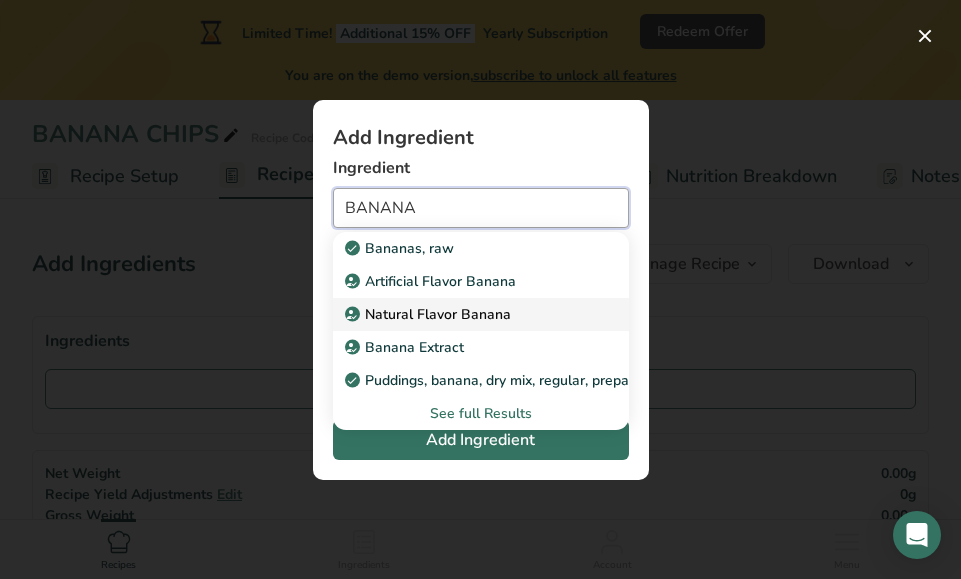 type on "BANANA" 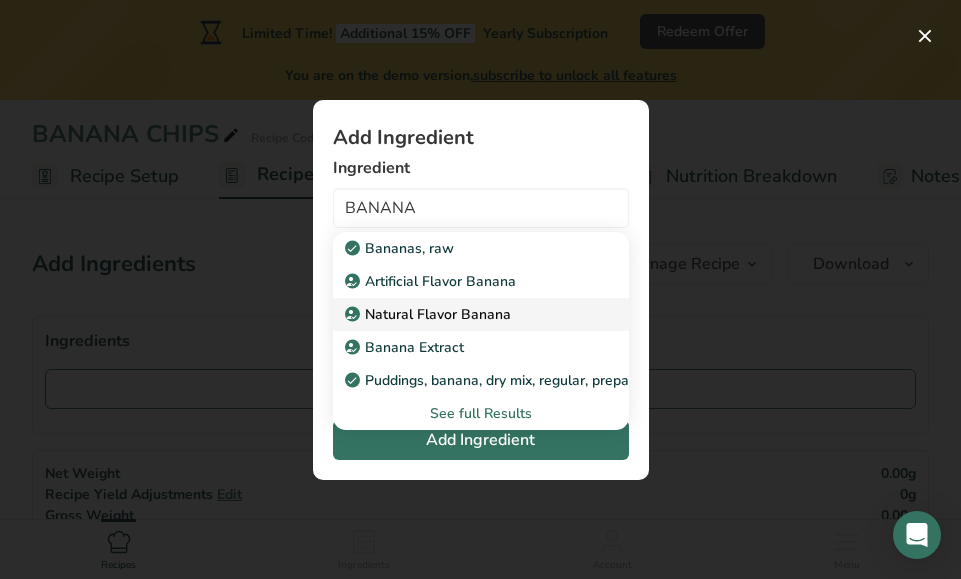click on "Natural Flavor Banana" at bounding box center (401, 248) 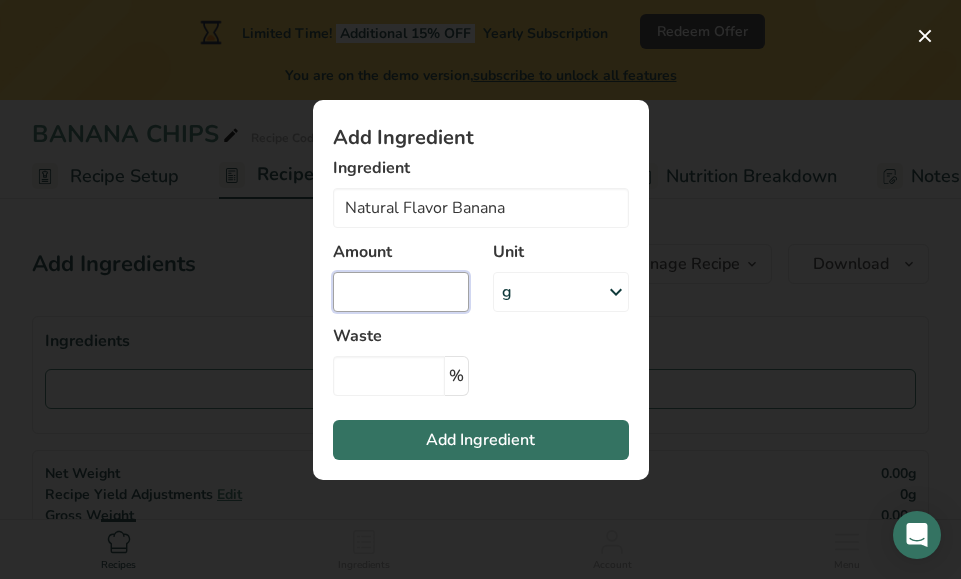 click at bounding box center (401, 292) 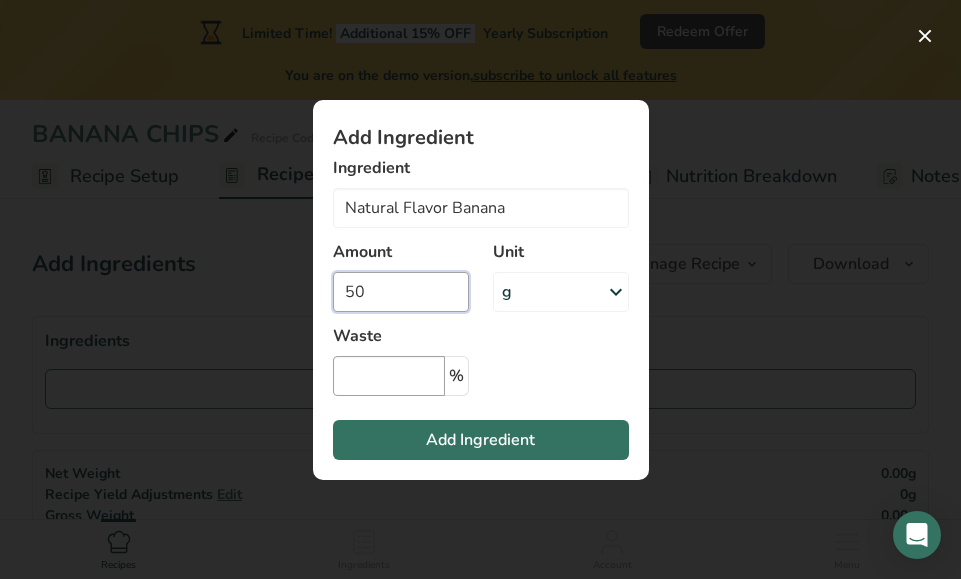 type on "50" 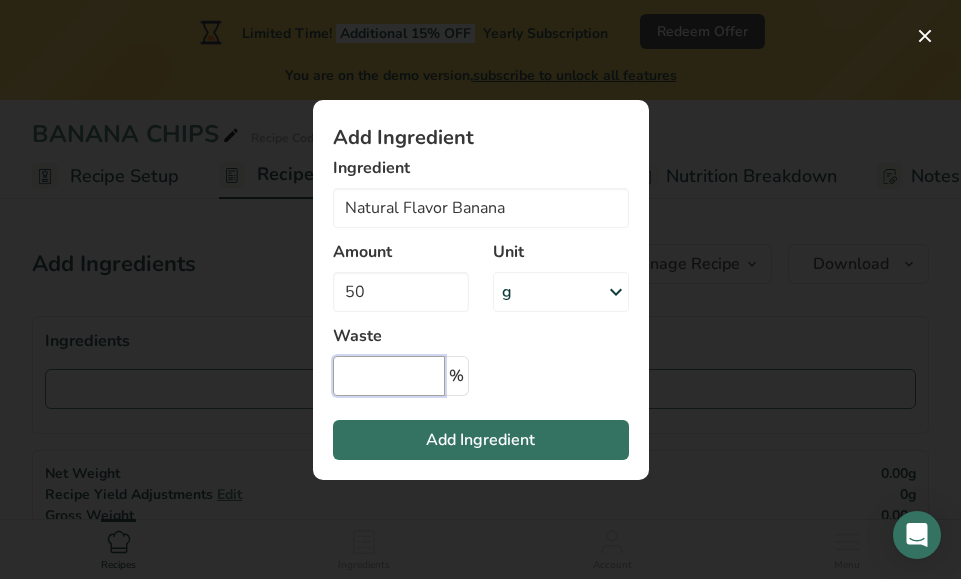 click at bounding box center (389, 376) 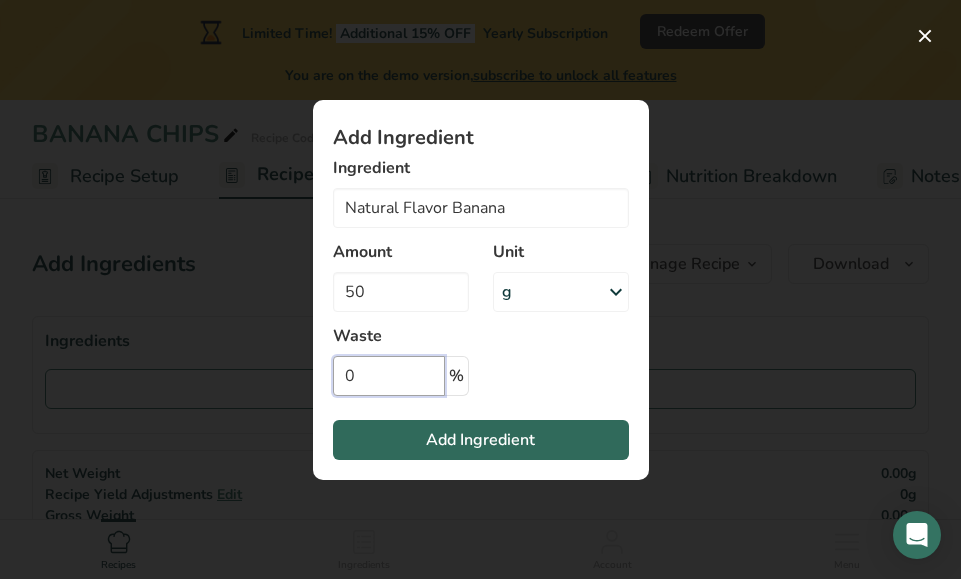 type on "0" 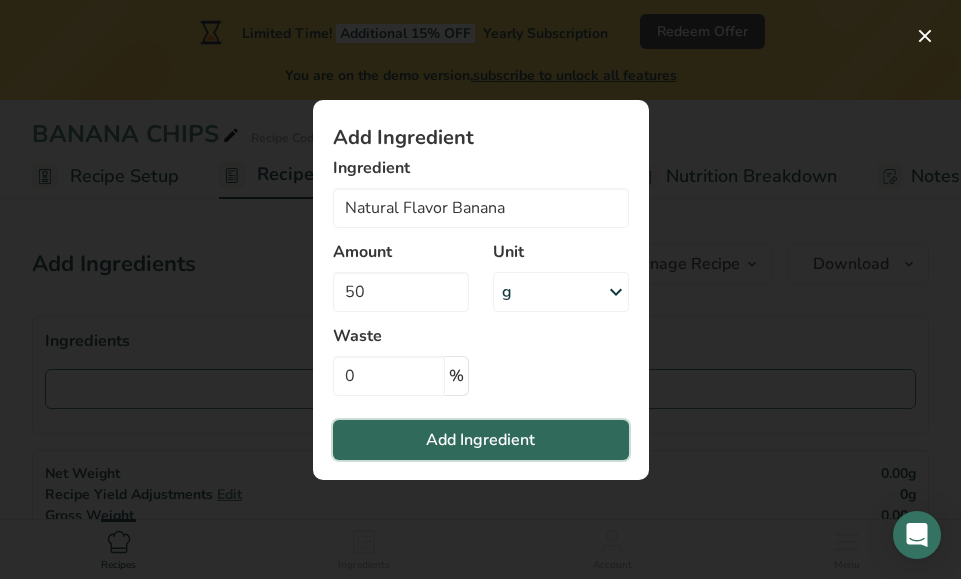 click on "Add Ingredient" at bounding box center [481, 440] 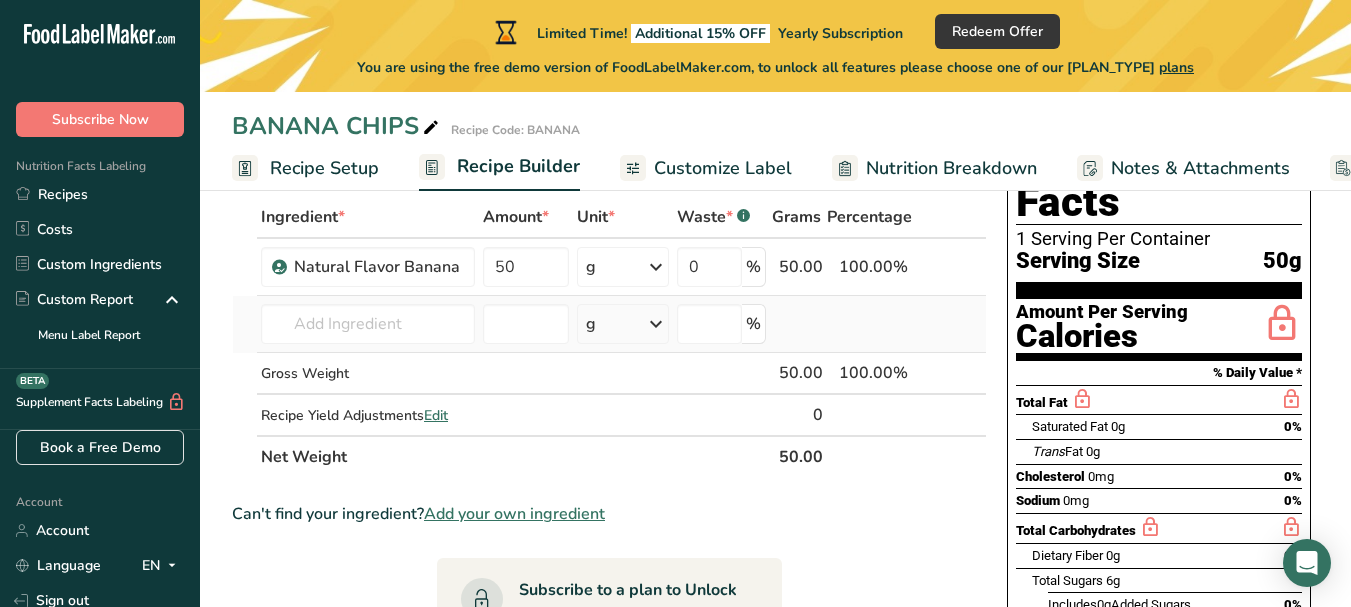 scroll, scrollTop: 100, scrollLeft: 0, axis: vertical 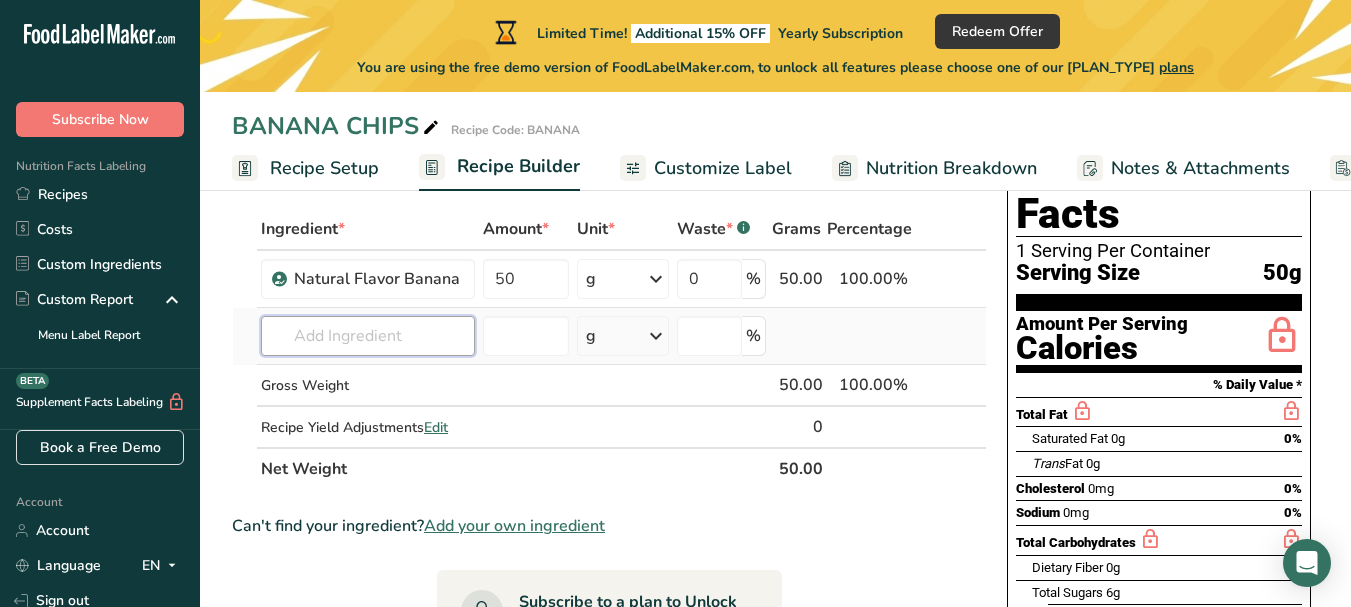 click at bounding box center [368, 336] 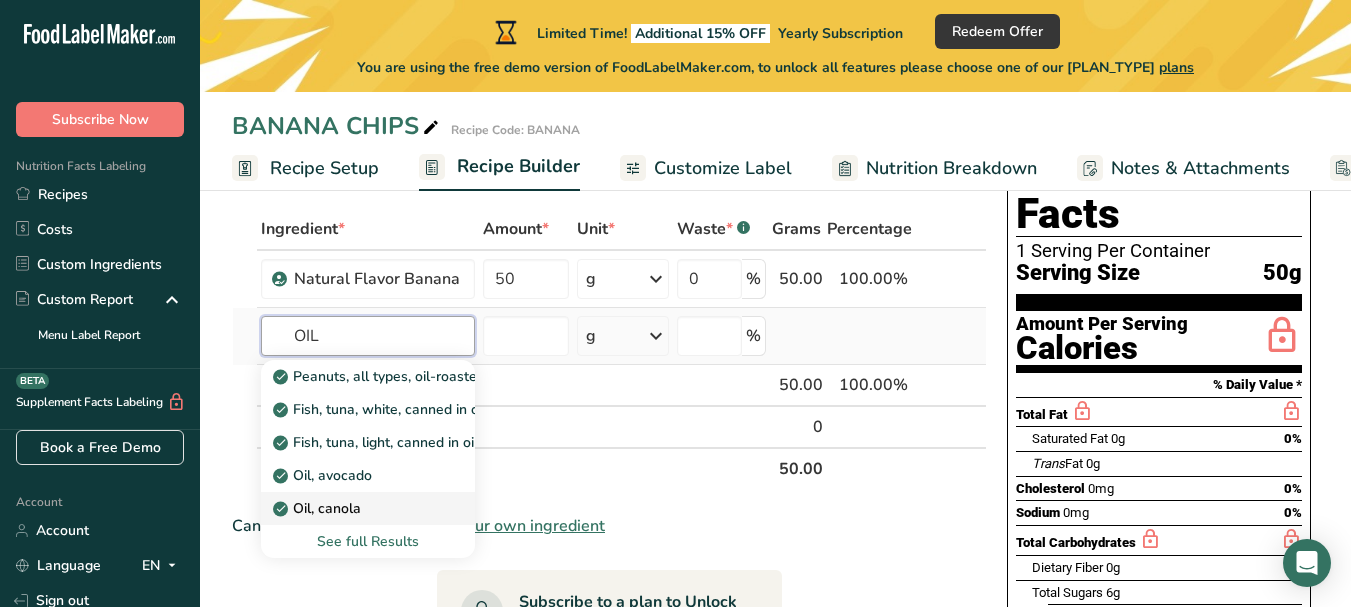 type on "OIL" 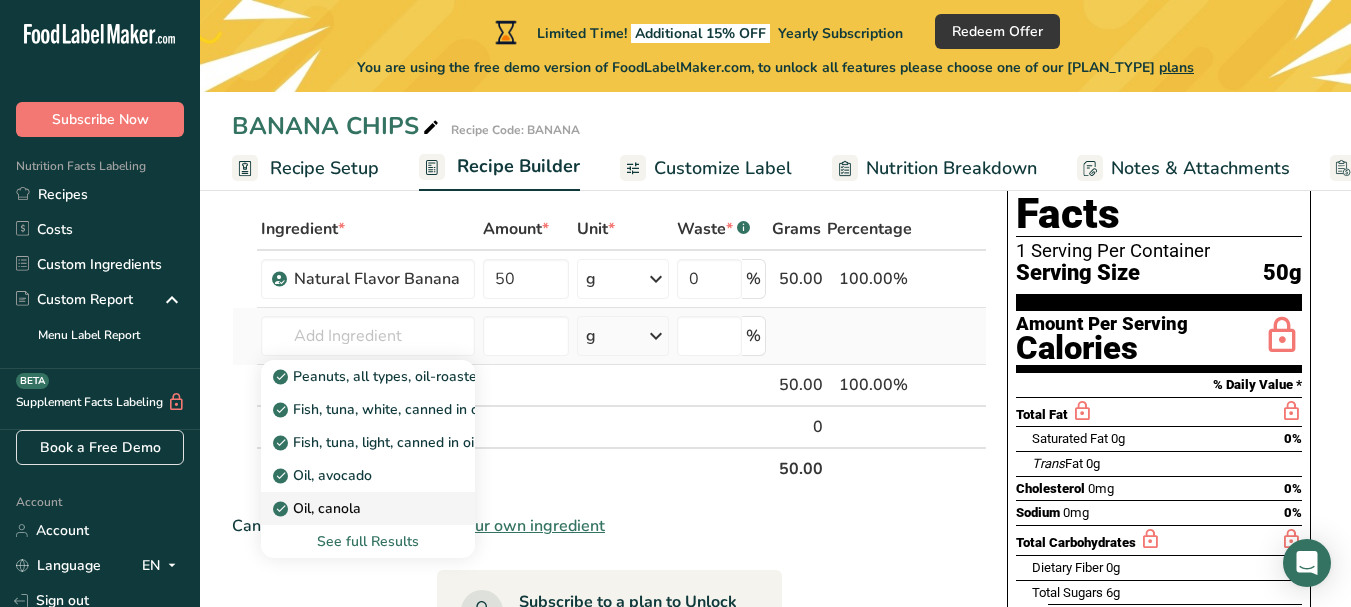 click on "Oil, canola" at bounding box center [423, 376] 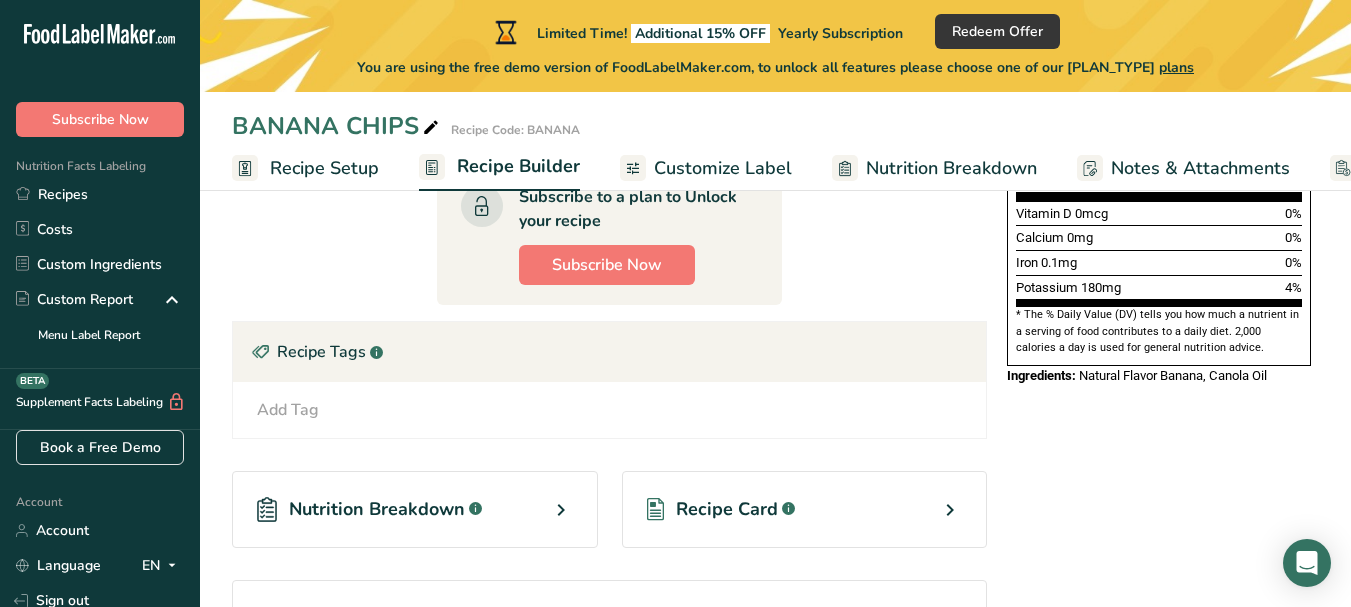 scroll, scrollTop: 662, scrollLeft: 0, axis: vertical 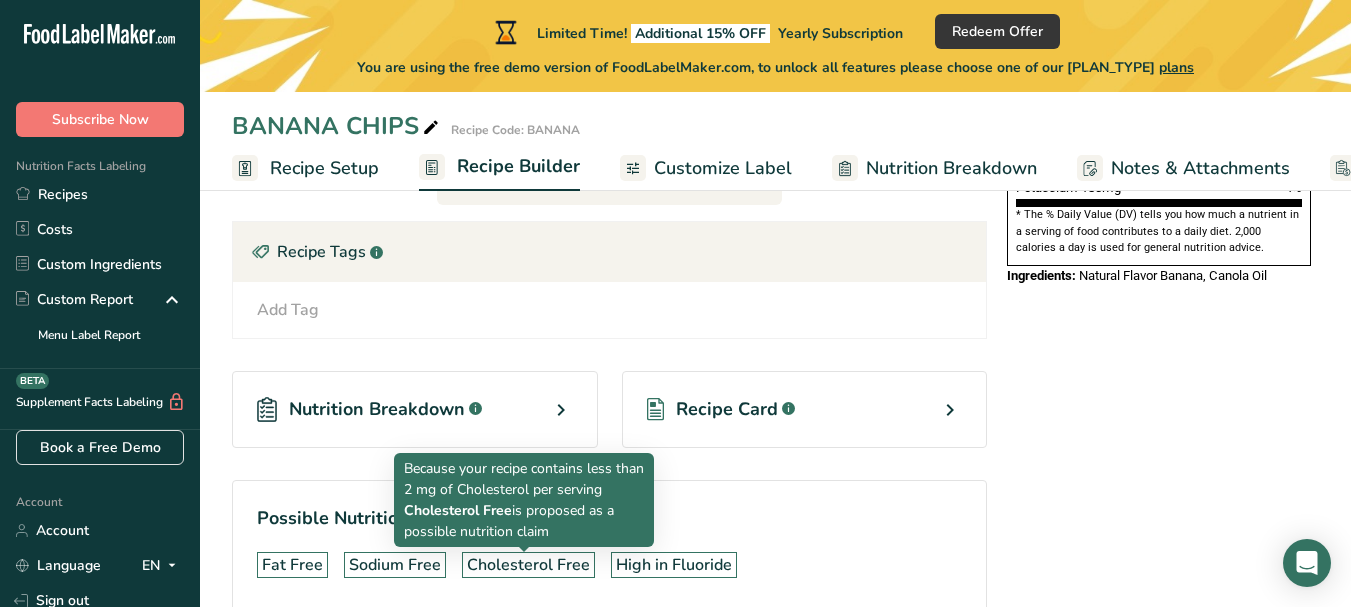 click on "Cholesterol Free" at bounding box center (528, 565) 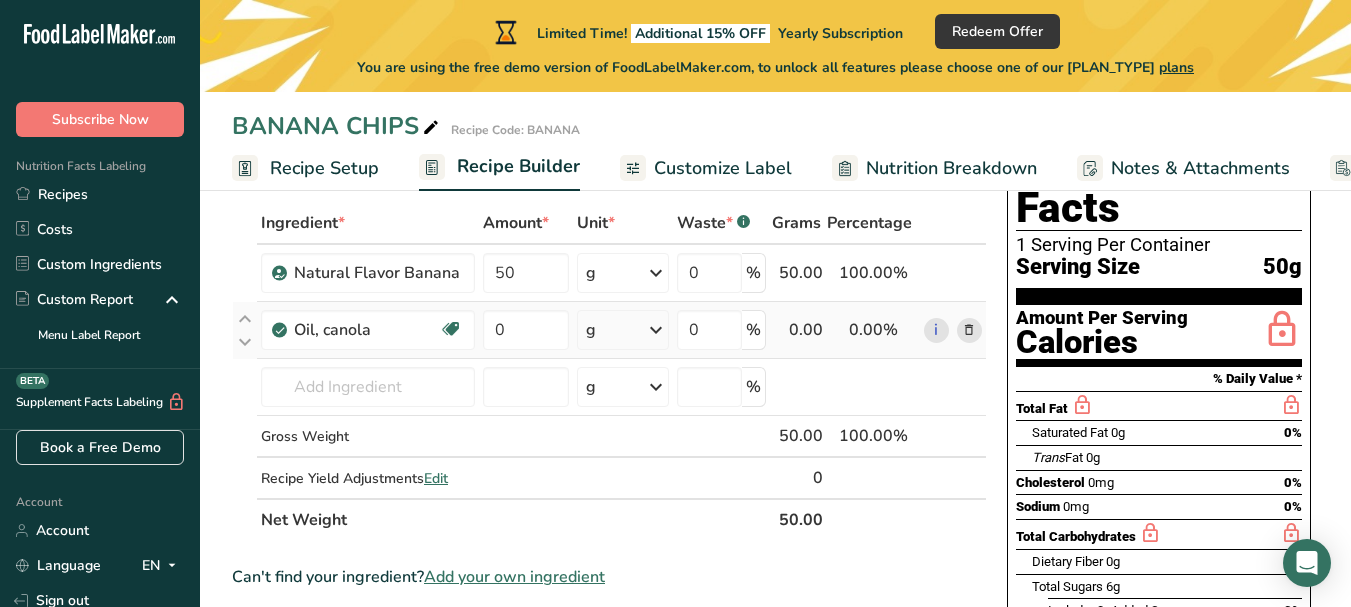 scroll, scrollTop: 62, scrollLeft: 0, axis: vertical 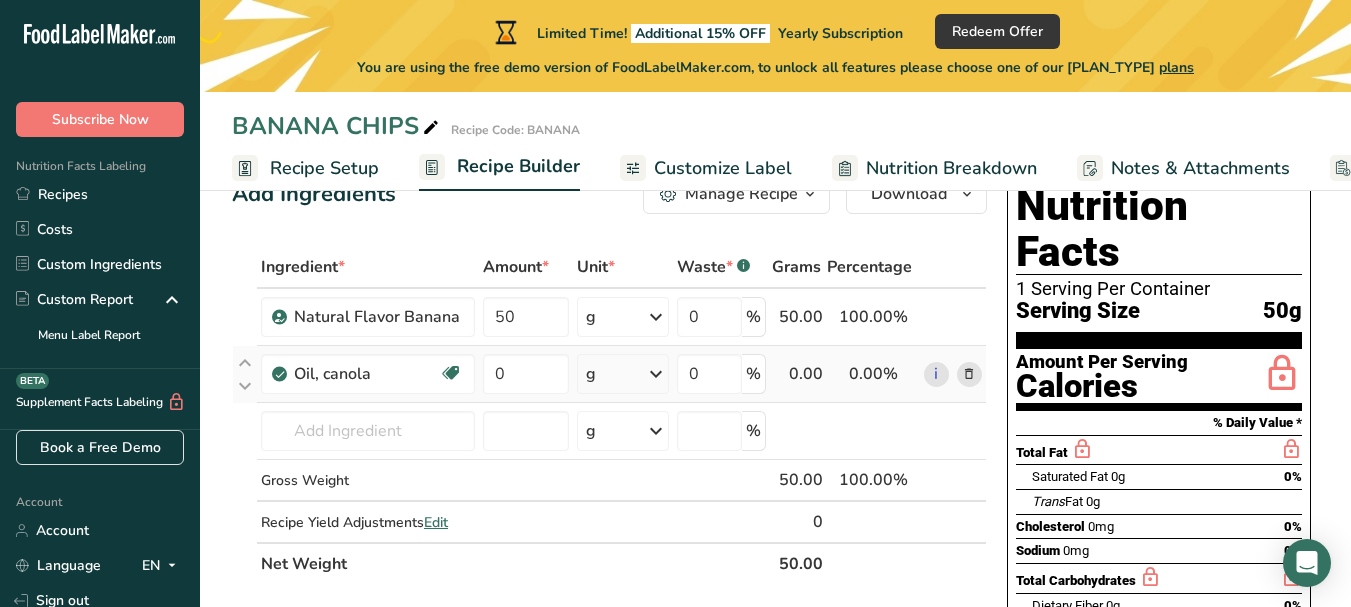 click on "Nutrition Breakdown" at bounding box center [951, 168] 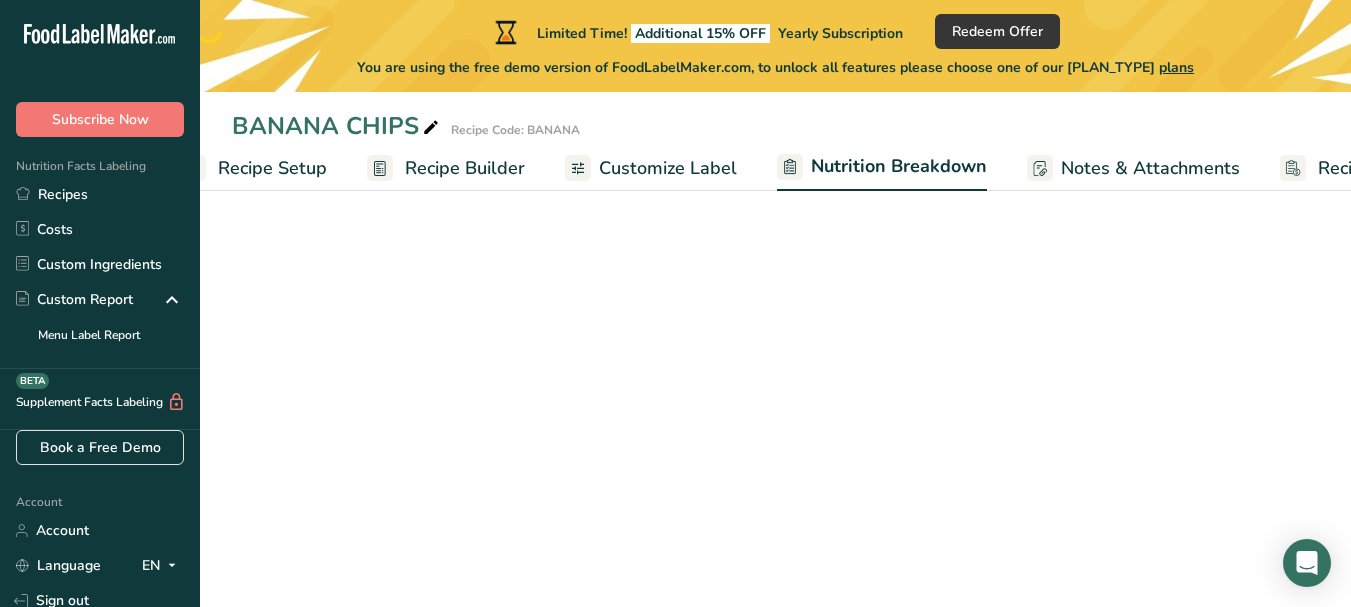 scroll, scrollTop: 0, scrollLeft: 172, axis: horizontal 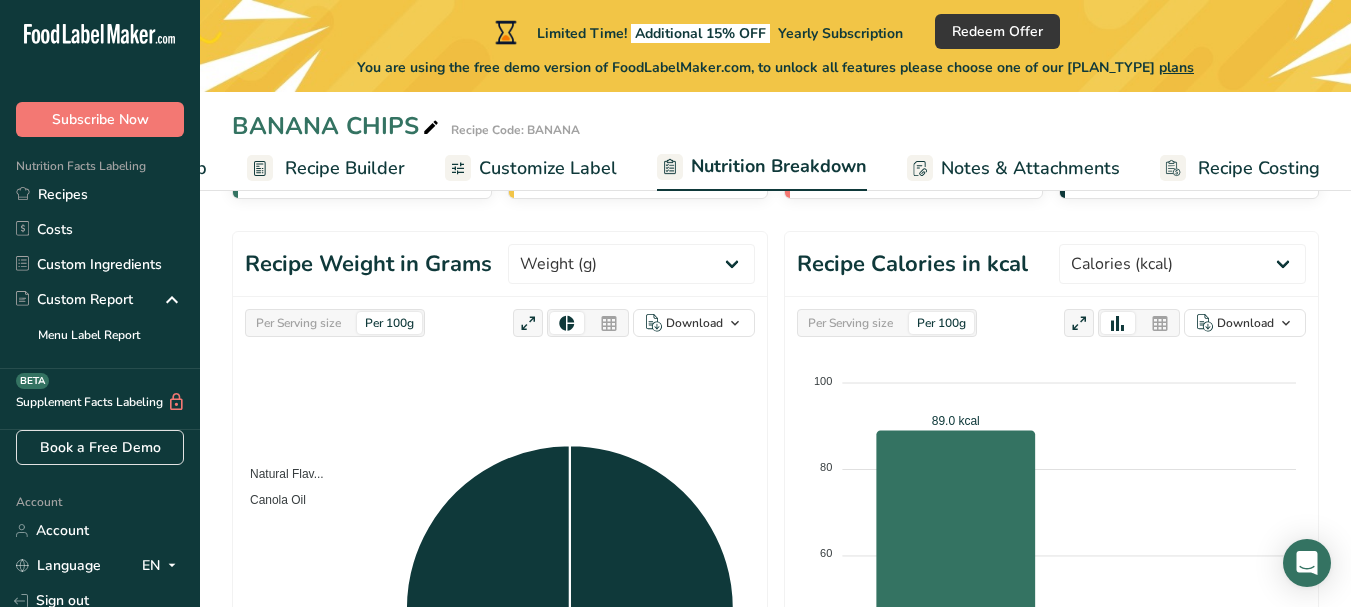 click on "Recipe Builder" at bounding box center [345, 168] 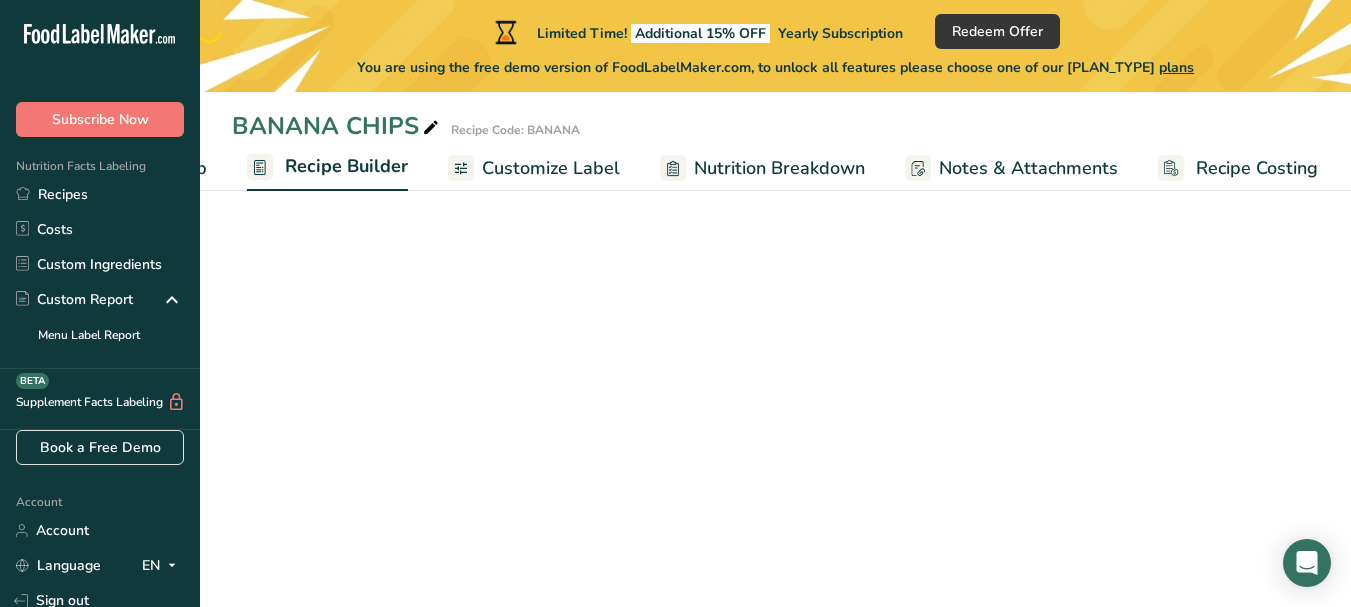 scroll, scrollTop: 0, scrollLeft: 170, axis: horizontal 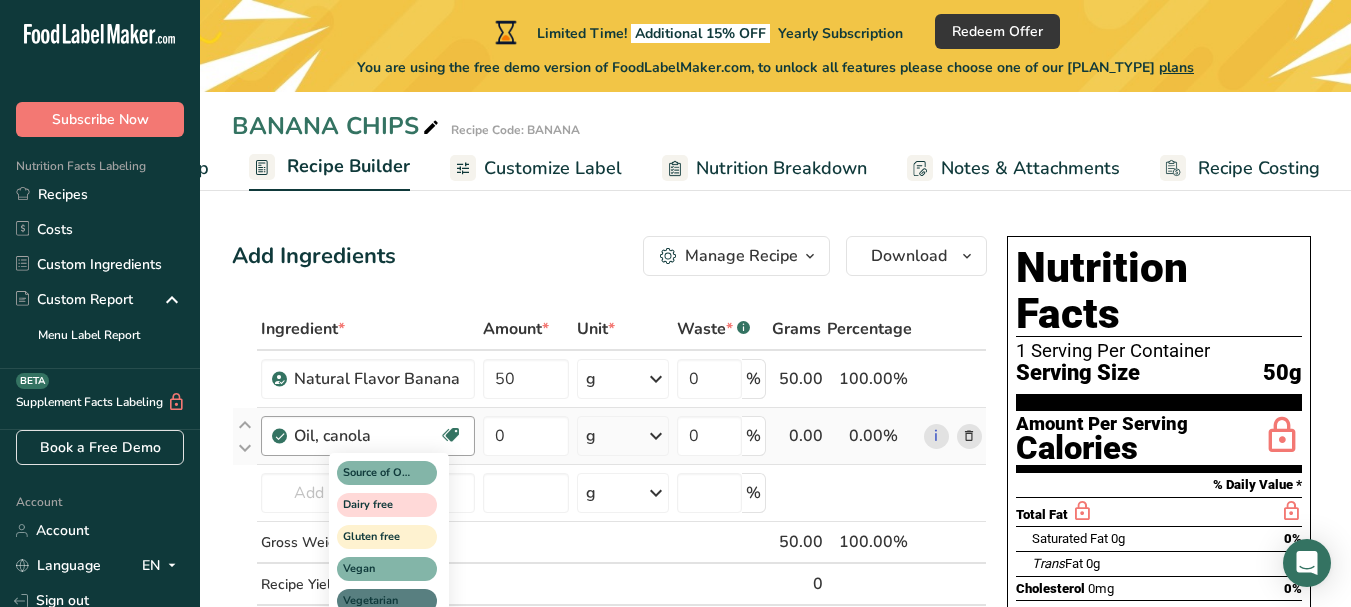 click at bounding box center [451, 435] 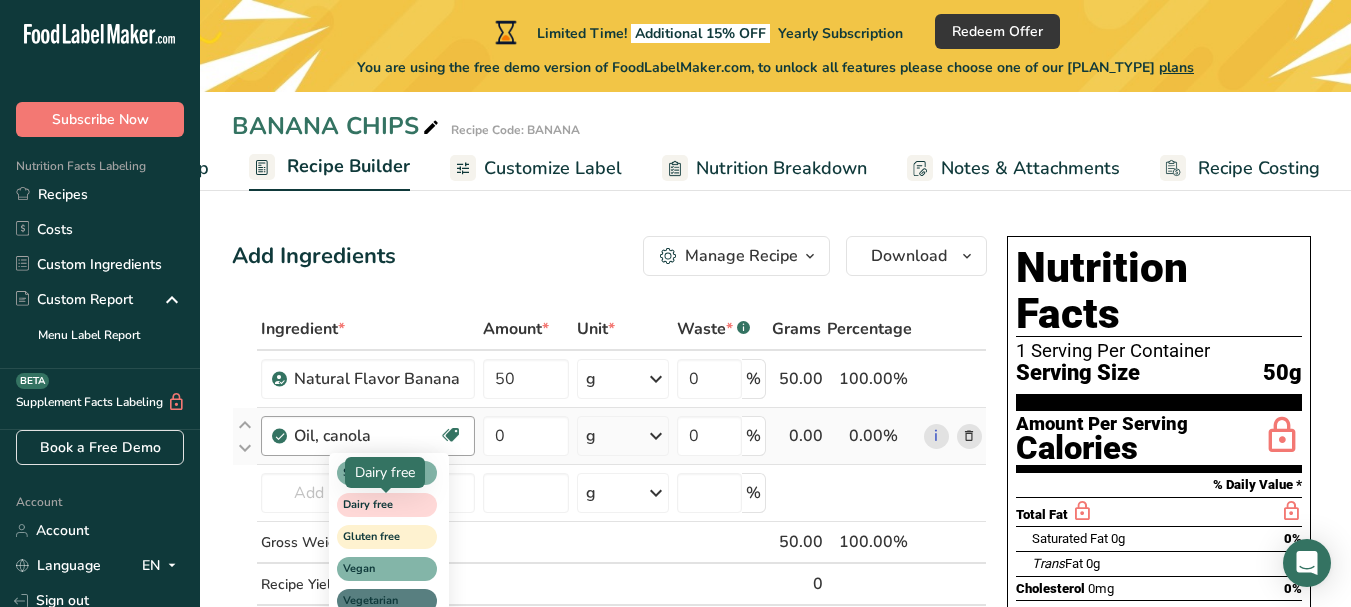 click on "Dairy free" at bounding box center [378, 505] 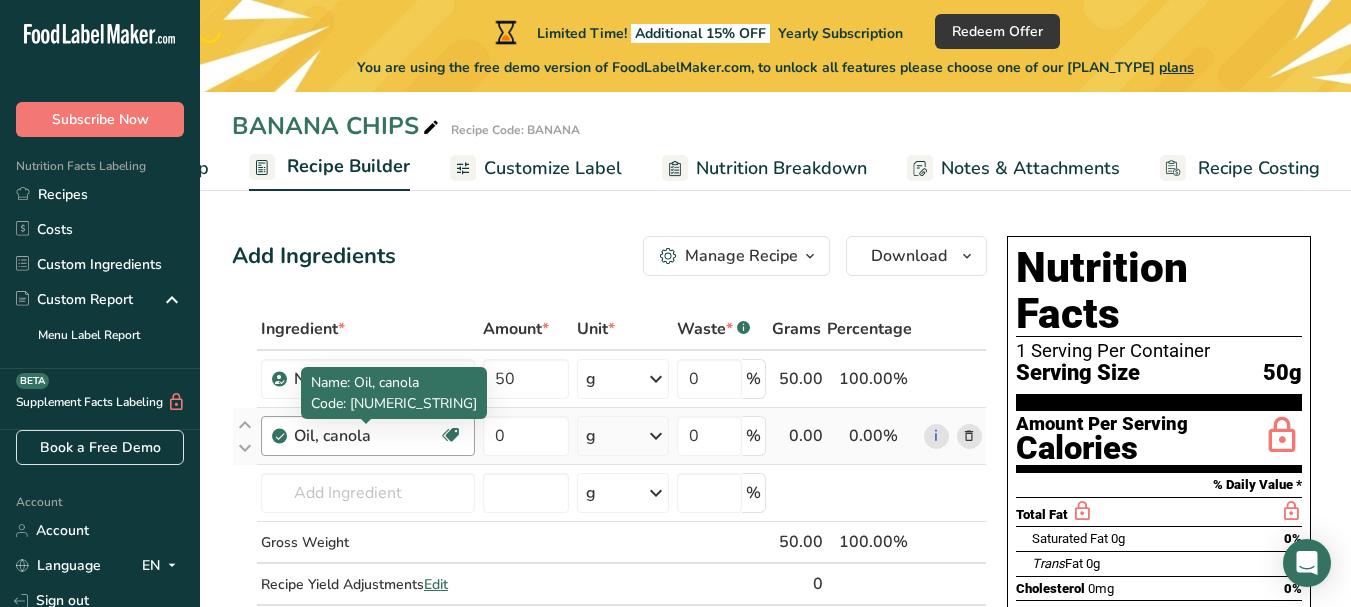 click on "Oil, canola" at bounding box center [366, 436] 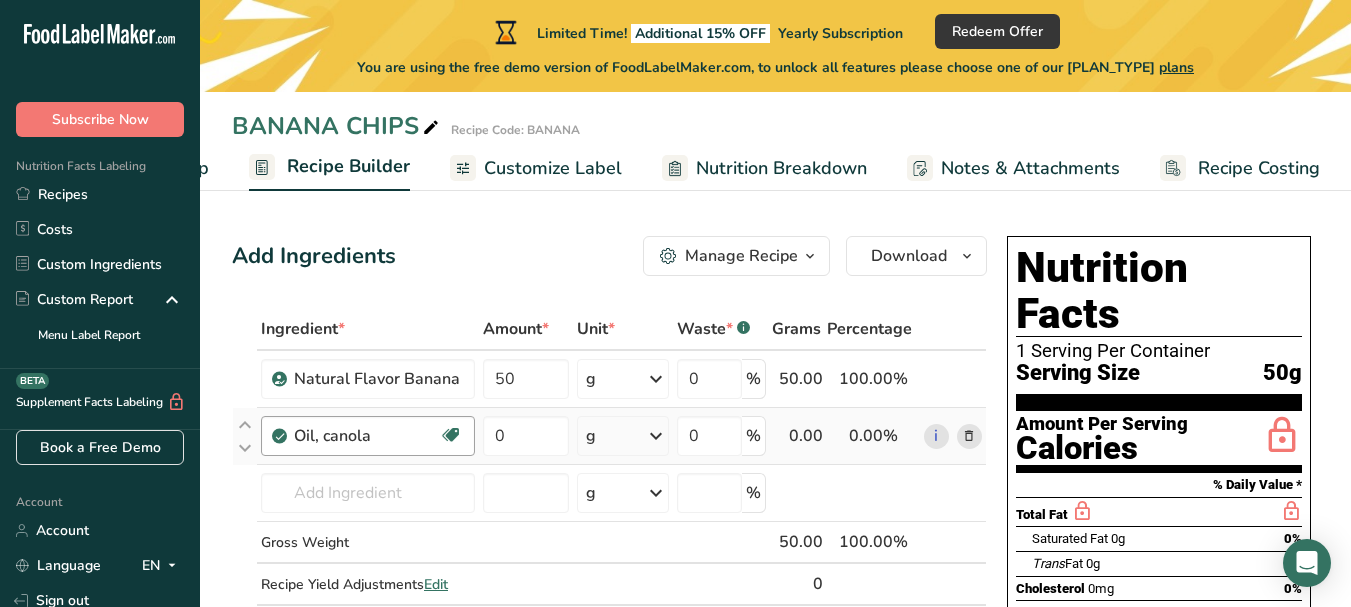 click on "Oil, canola" at bounding box center [366, 436] 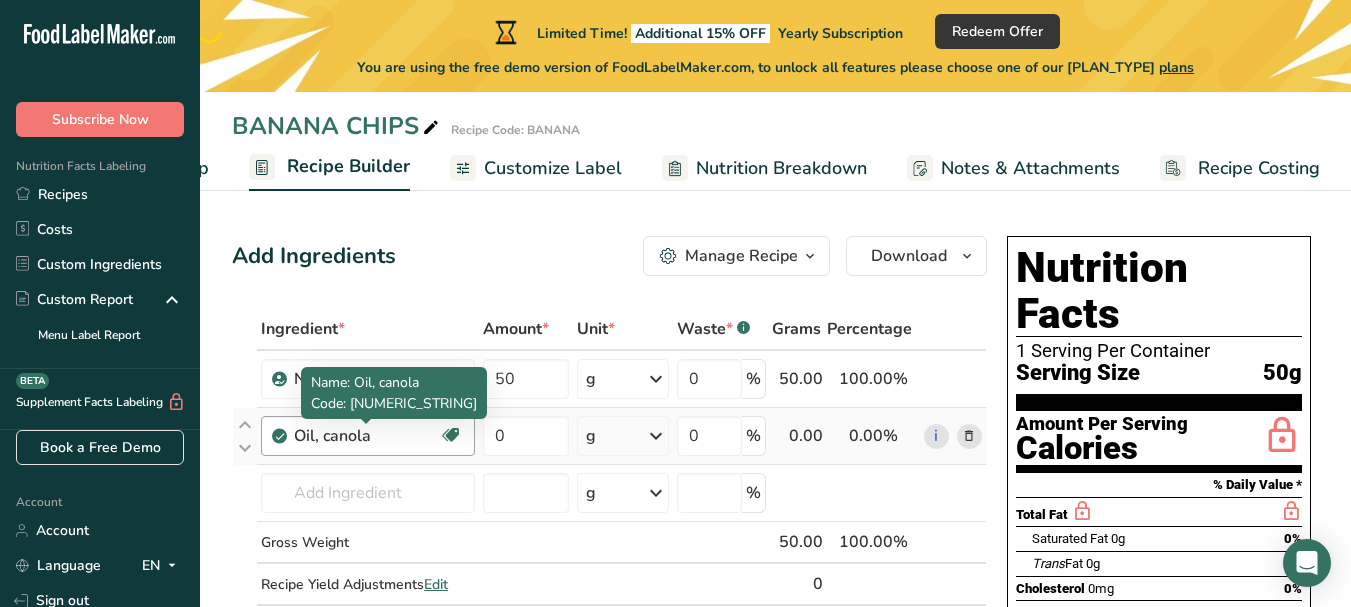 click on "Oil, canola" at bounding box center (366, 436) 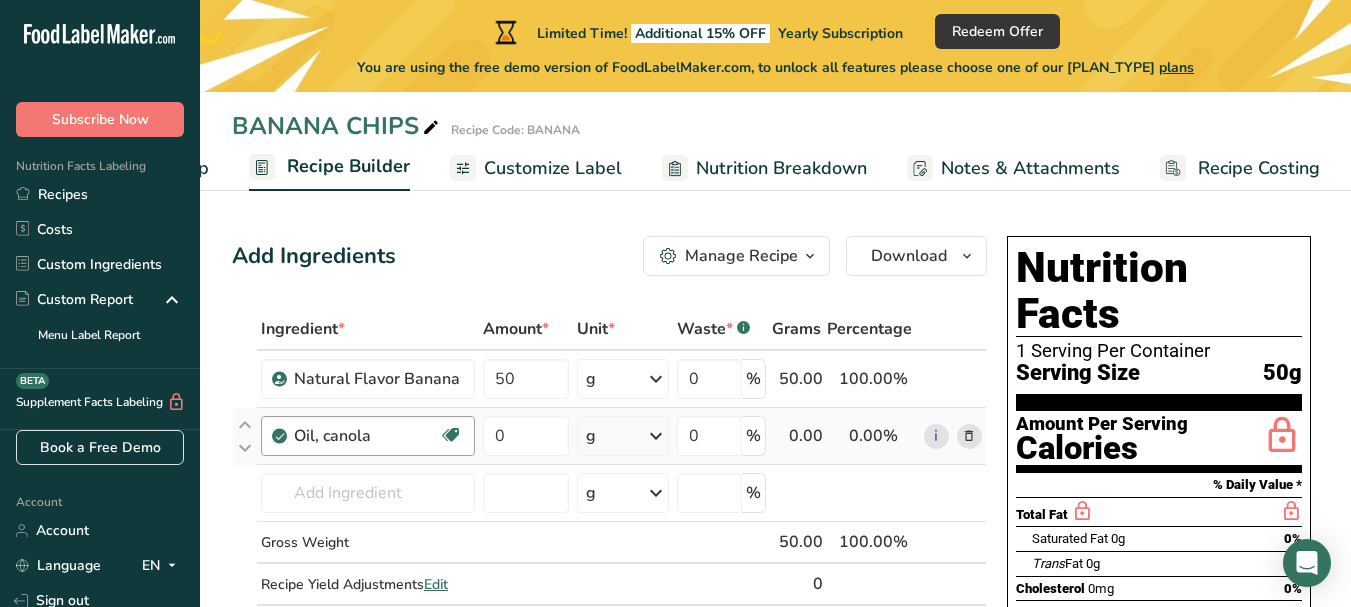 click on "Oil, canola" at bounding box center (366, 436) 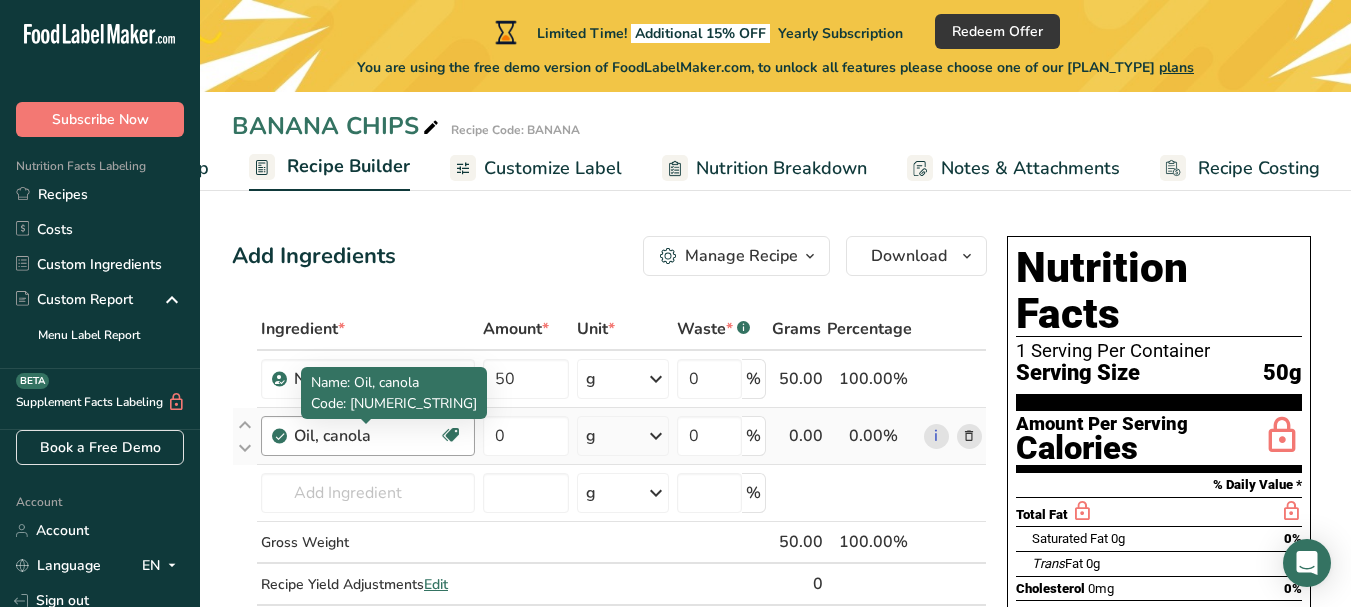 click on "Oil, canola" at bounding box center [366, 436] 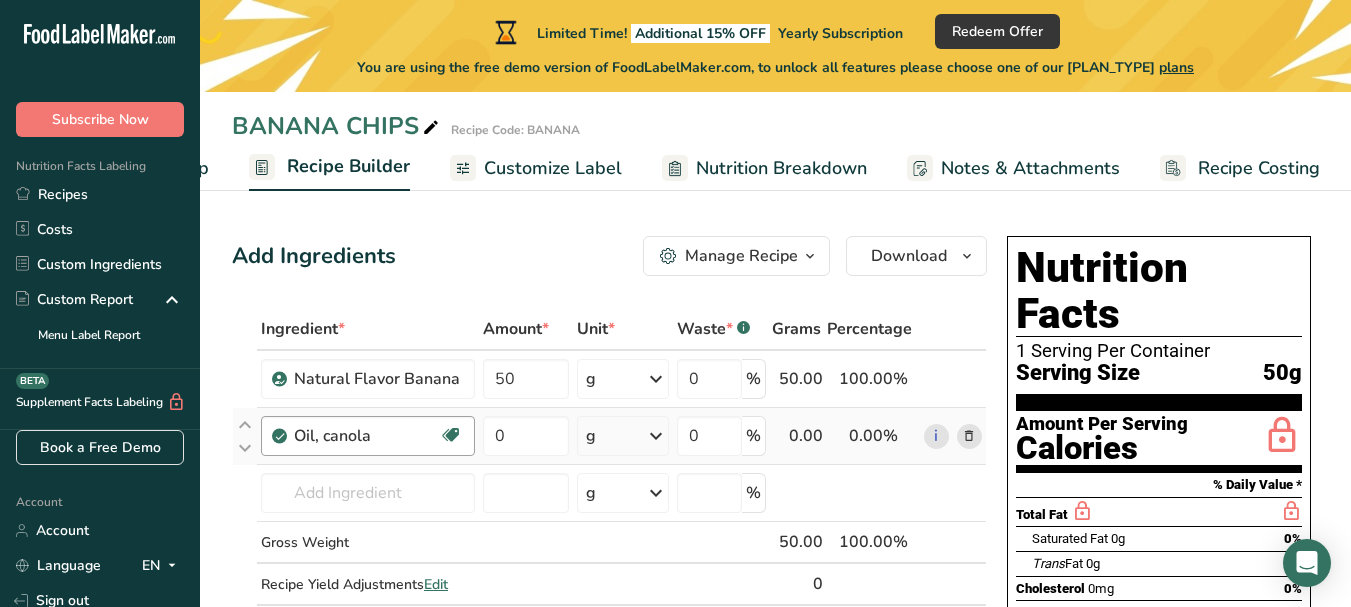 click on "Oil, canola
Source of Omega 3
Dairy free
Gluten free
Vegan
Vegetarian
Soy free" at bounding box center [368, 379] 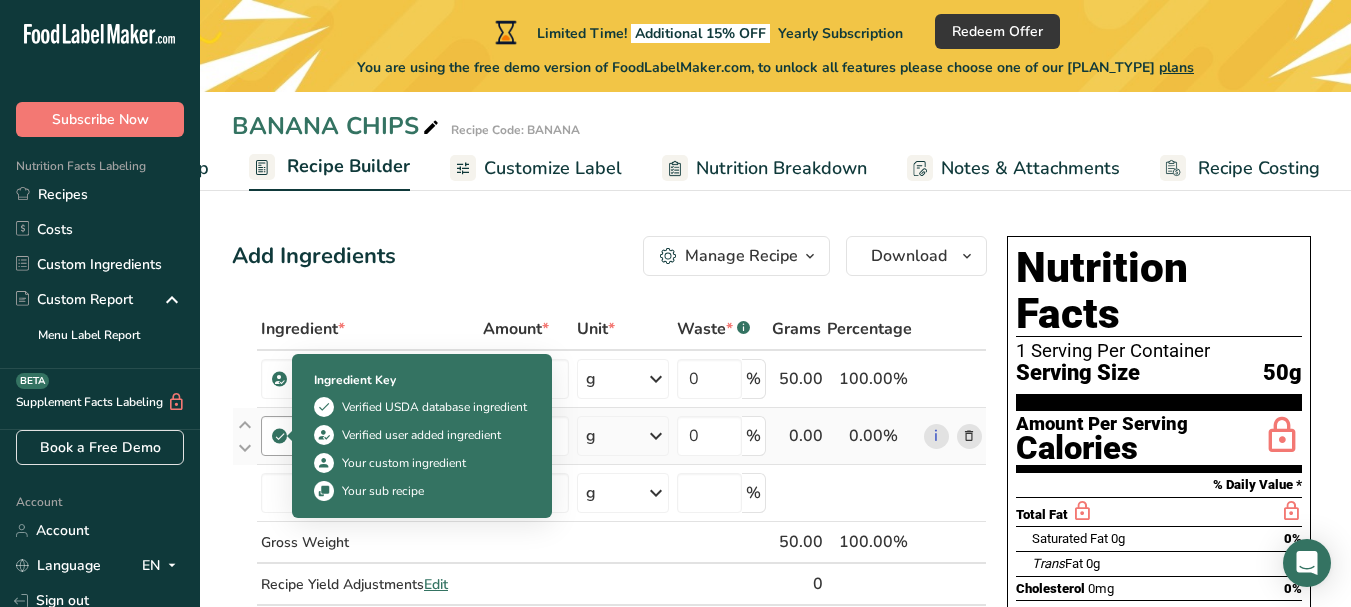 click on "Oil, canola
Source of Omega 3
Dairy free
Gluten free
Vegan
Vegetarian
Soy free" at bounding box center [368, 379] 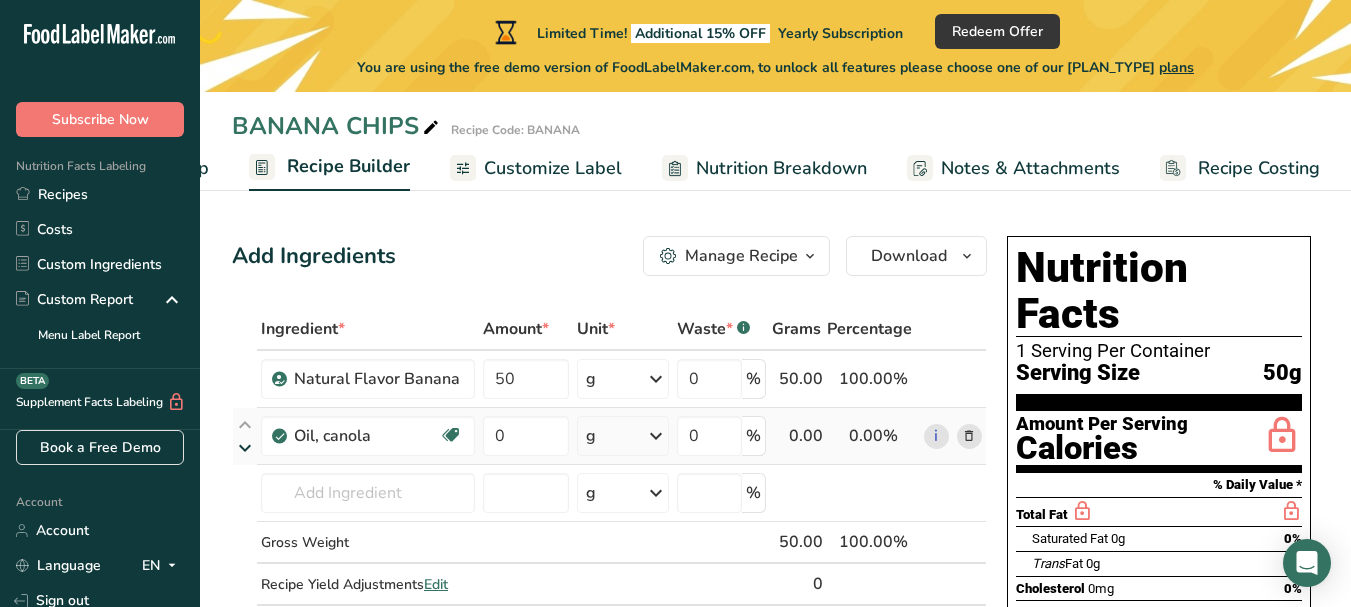 click at bounding box center [245, 391] 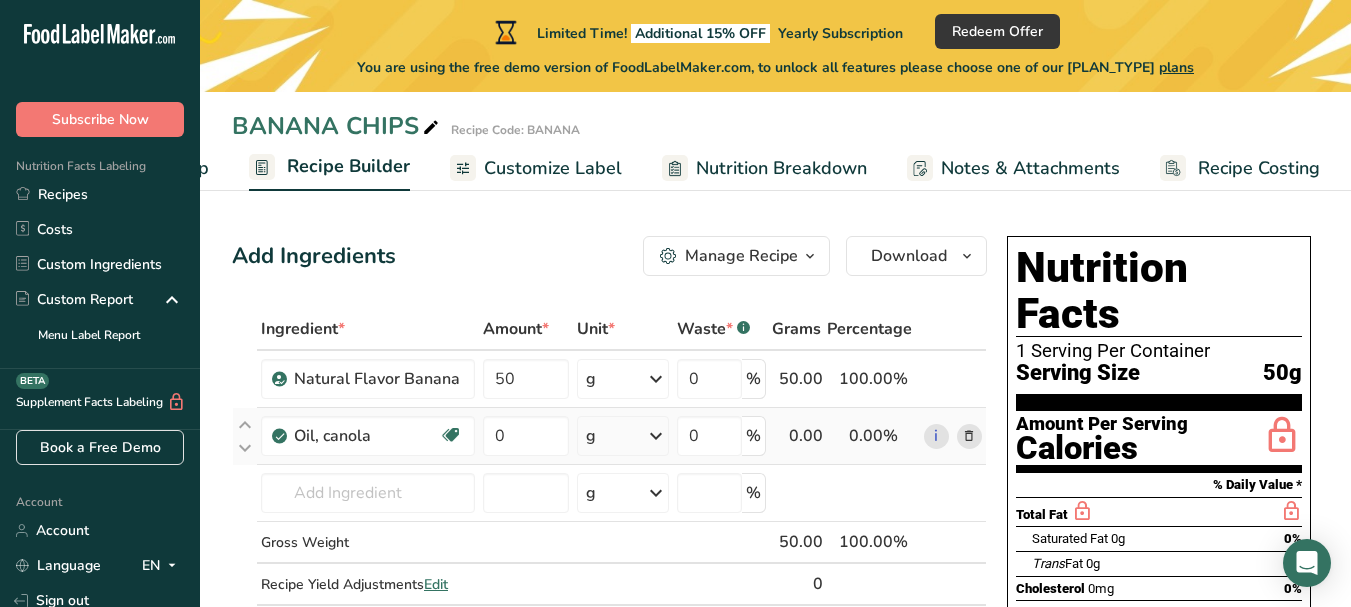 click at bounding box center [969, 379] 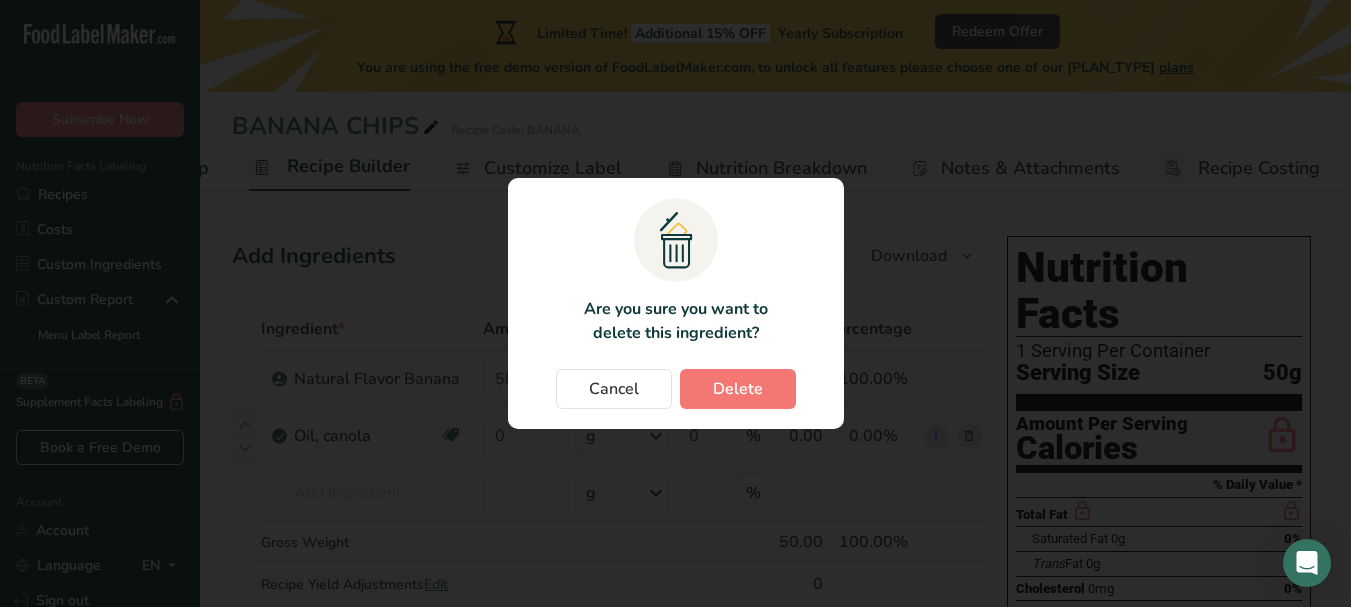 scroll, scrollTop: 0, scrollLeft: 155, axis: horizontal 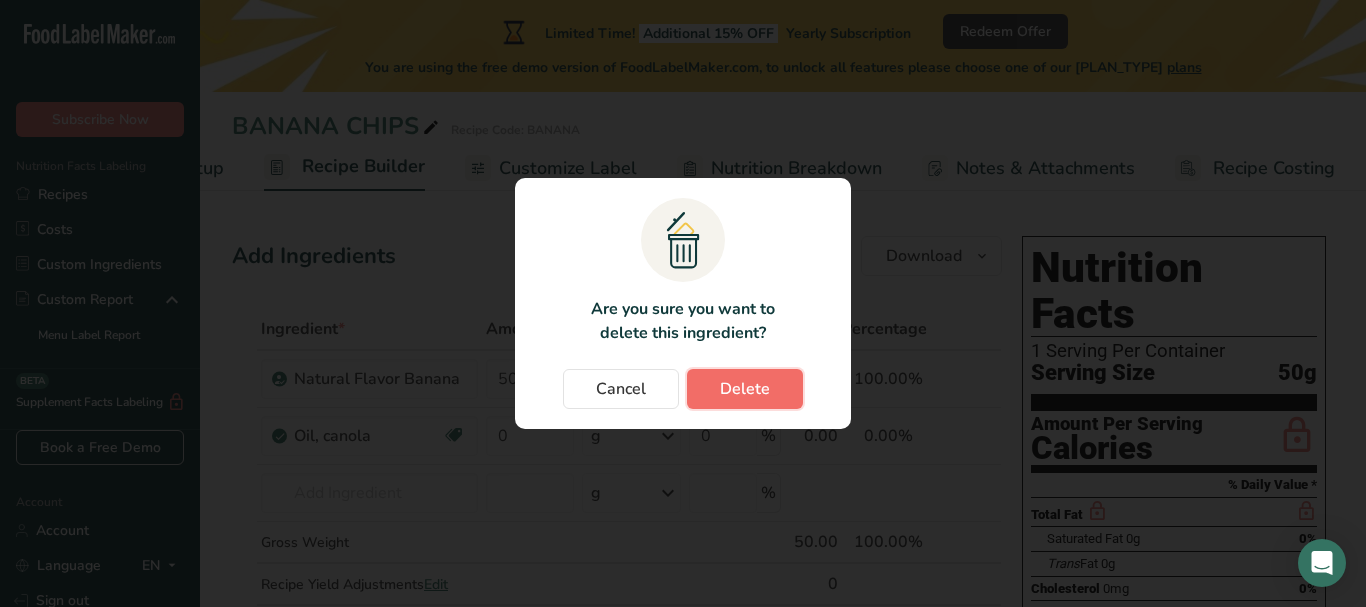 click on "Delete" at bounding box center [745, 389] 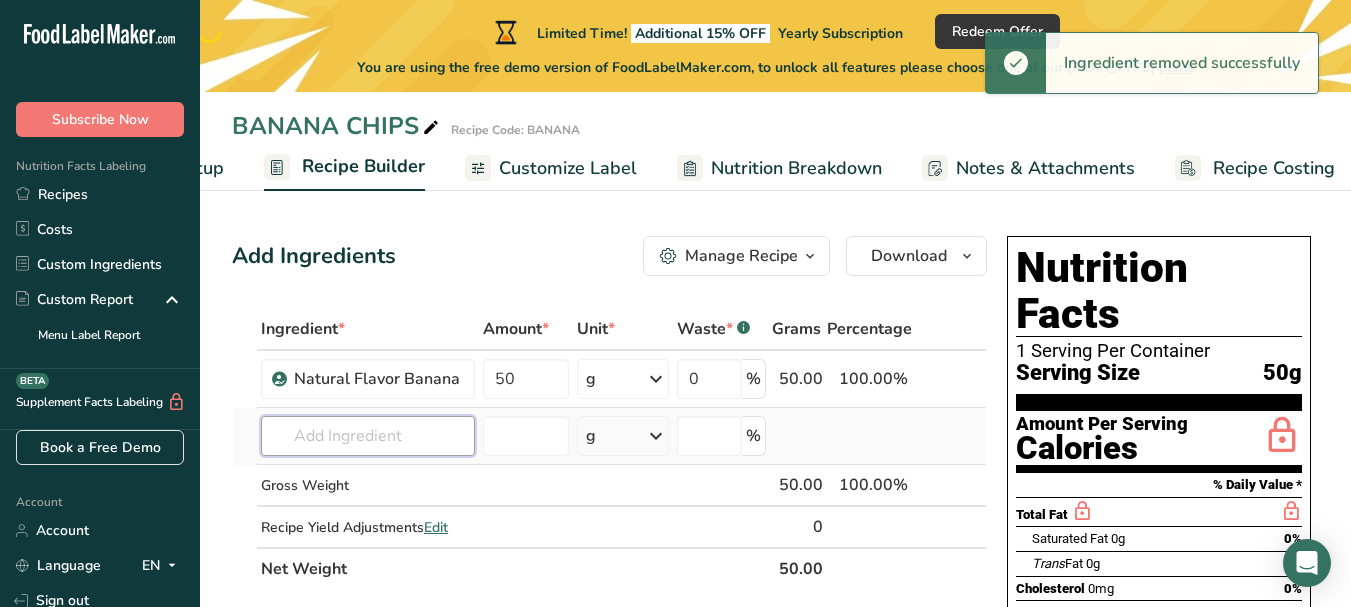 click at bounding box center [368, 436] 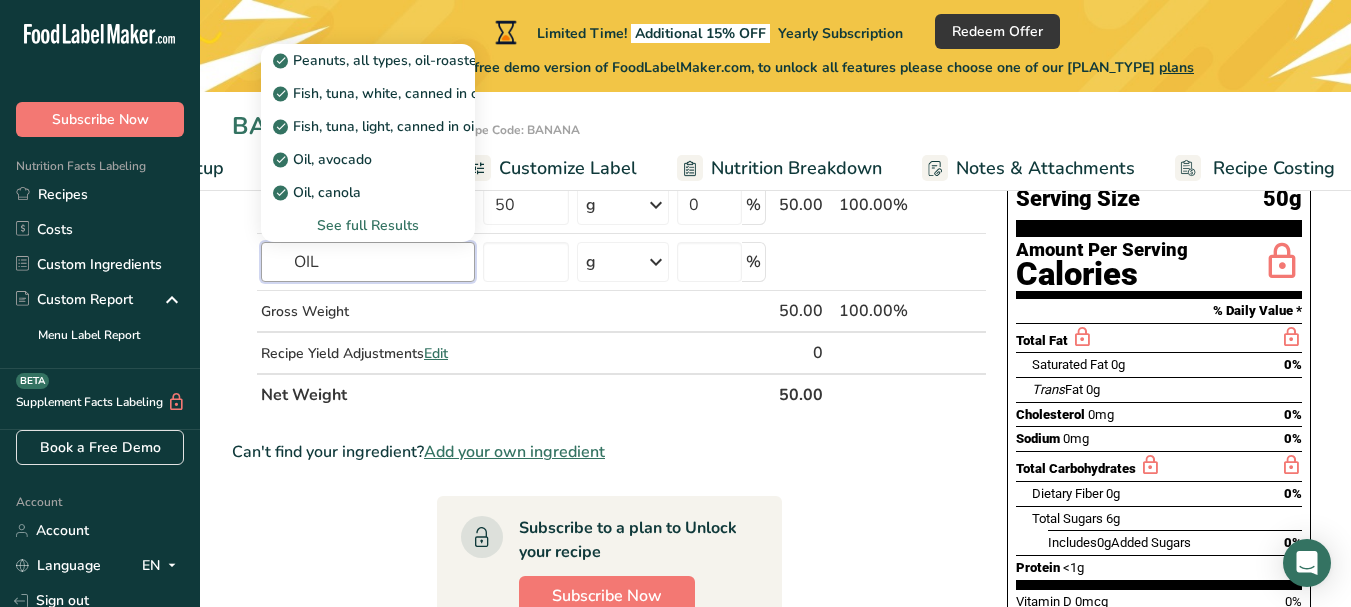 scroll, scrollTop: 0, scrollLeft: 0, axis: both 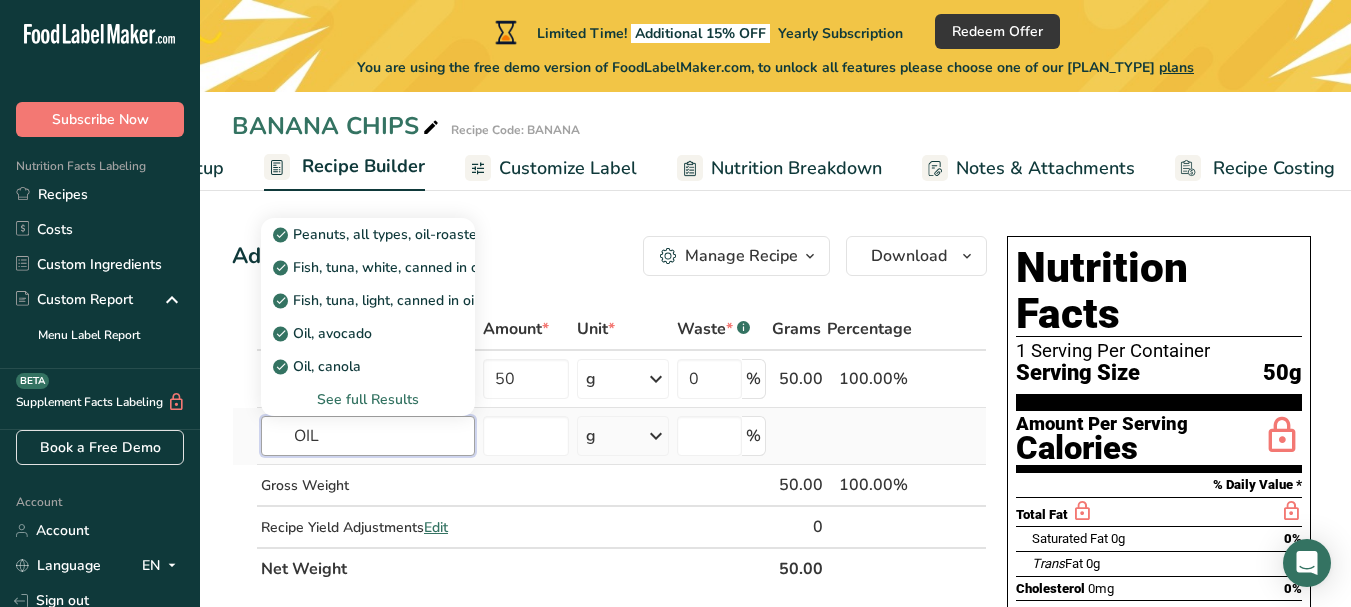 type on "OIL" 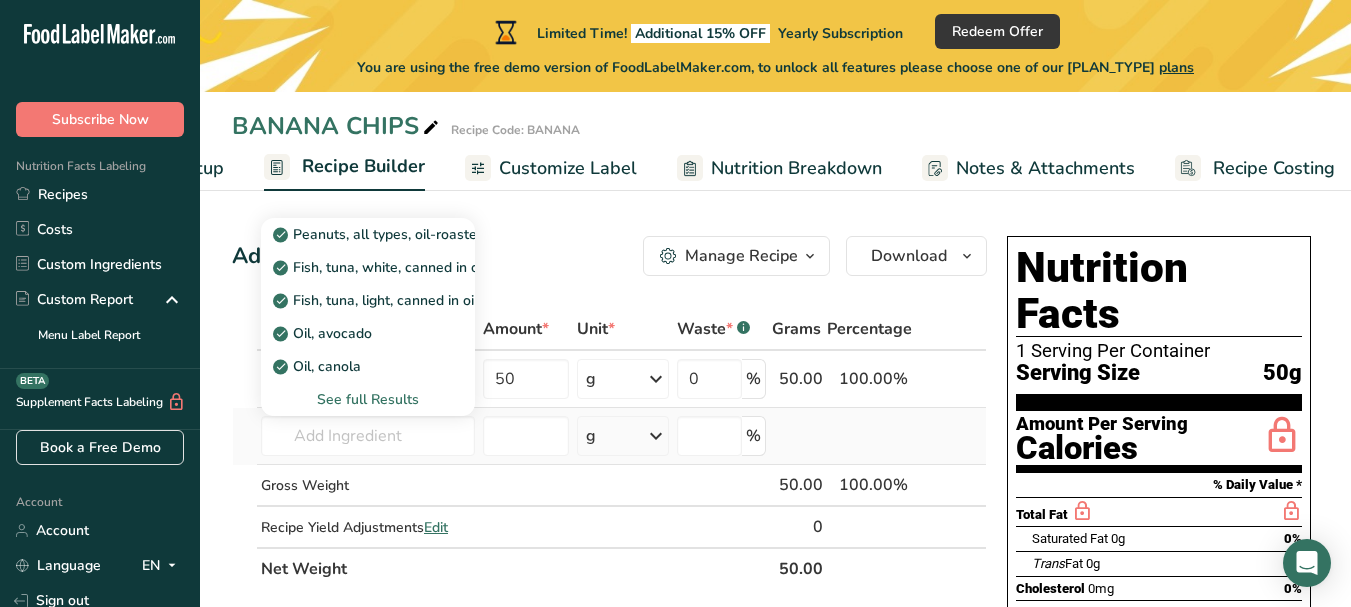 click on "See full Results" at bounding box center [368, 399] 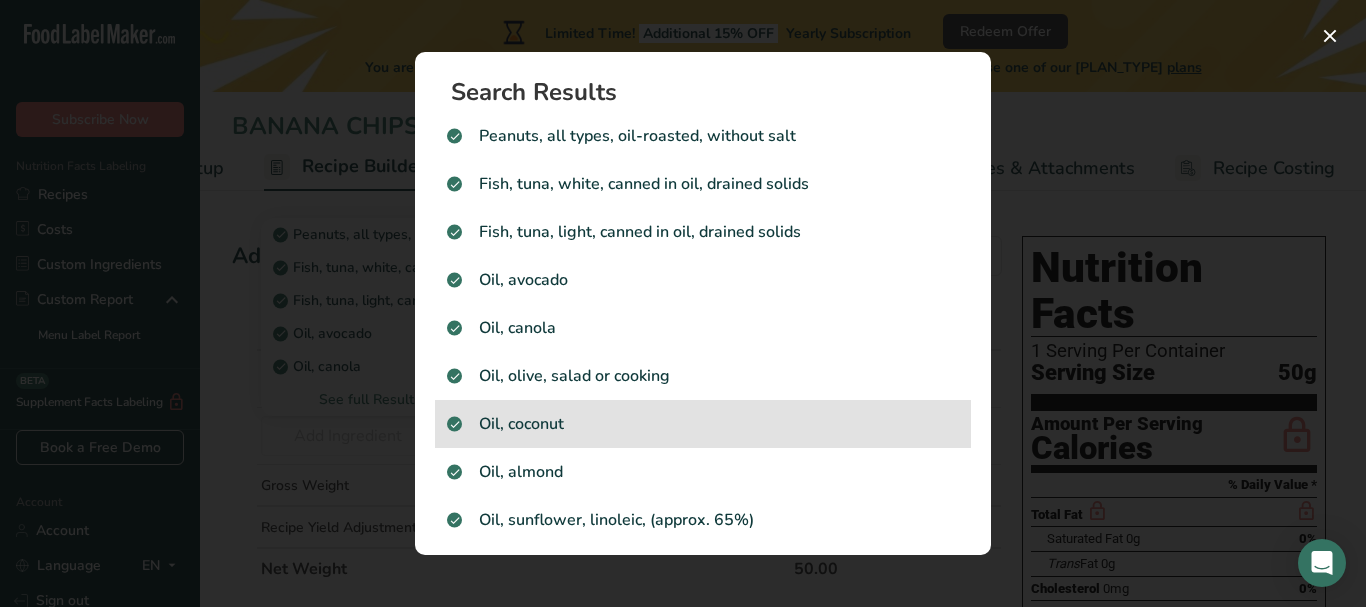 click on "Oil, coconut" at bounding box center [703, 136] 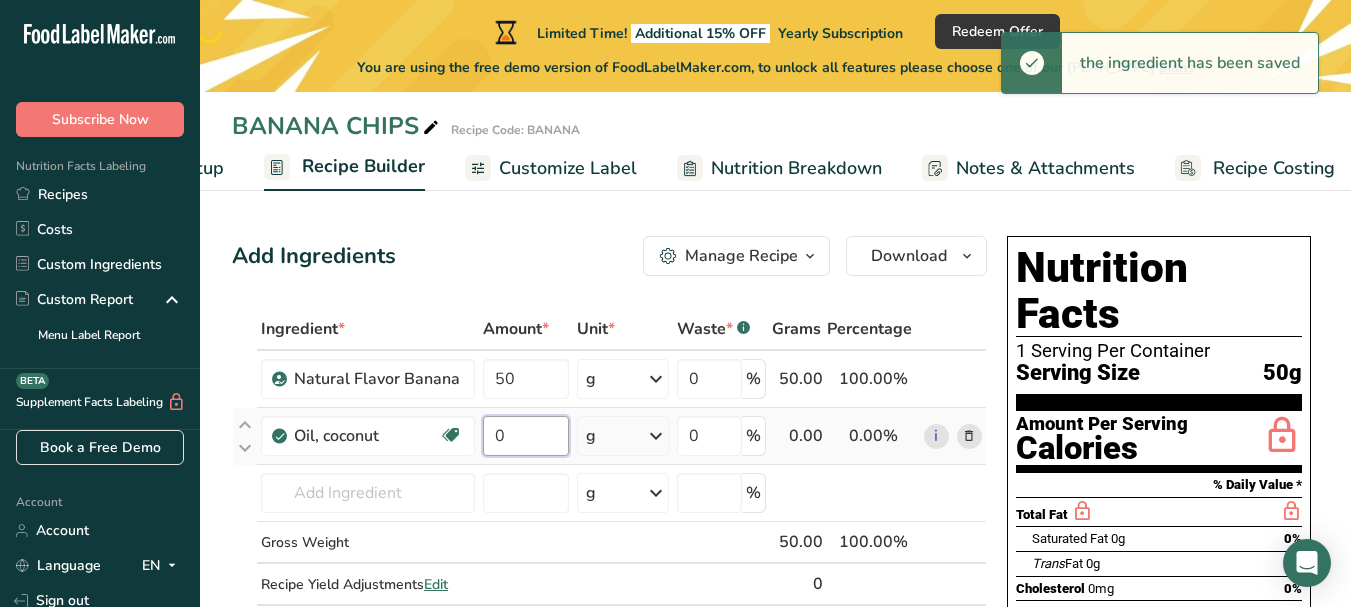 click on "0" at bounding box center [525, 379] 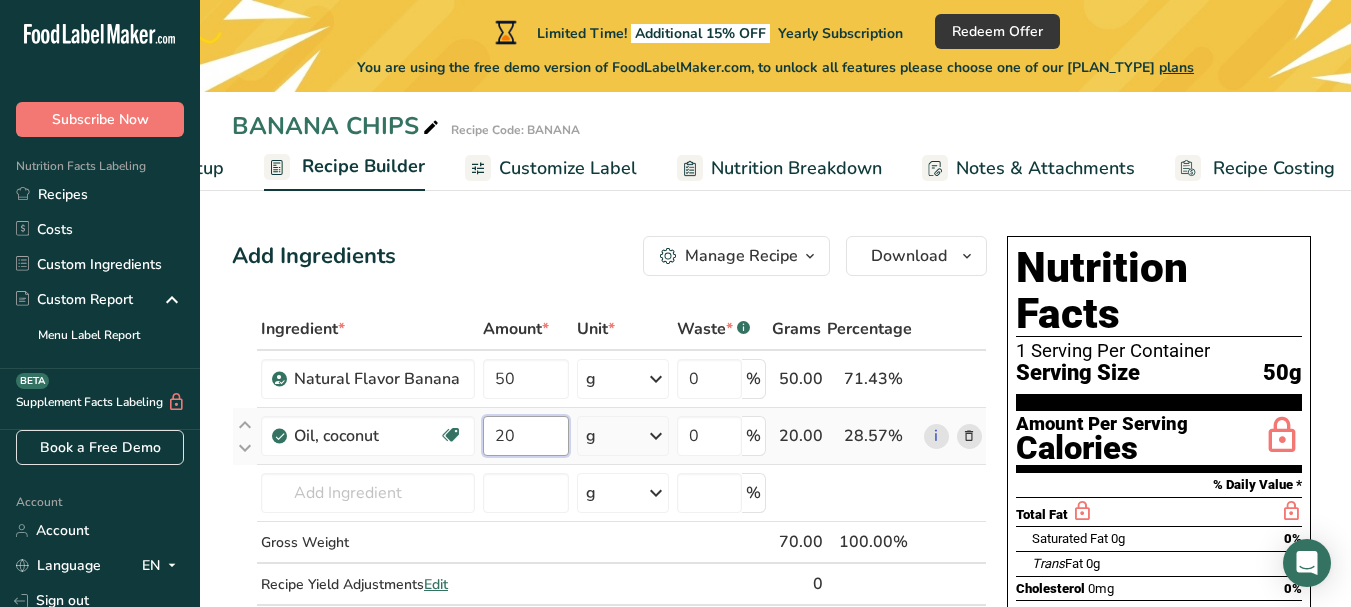 type on "20" 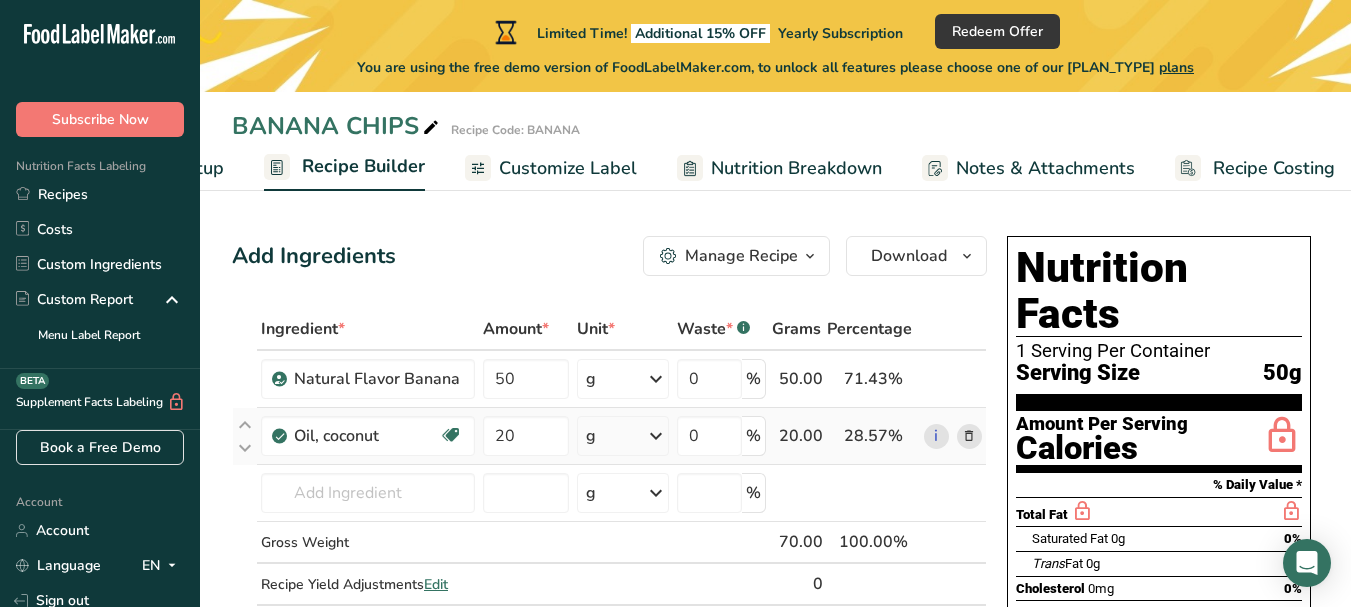 click on "Ingredient *
Amount *
Unit *
Waste *   .a-a{fill:#347362;}.b-a{fill:#fff;}          Grams
Percentage
Natural Flavor Banana
50
g
Portions
100 grams
Weight Units
g
kg
mg
See more
Volume Units
l
Volume units require a density conversion. If you know your ingredient's density enter it below. Otherwise, click on "RIA" our AI Regulatory bot - she will be able to help you
lb/ft3
g/cm3
Confirm
mL
Volume units require a density conversion. If you know your ingredient's density enter it below. Otherwise, click on "RIA" our AI Regulatory bot - she will be able to help you" at bounding box center [609, 477] 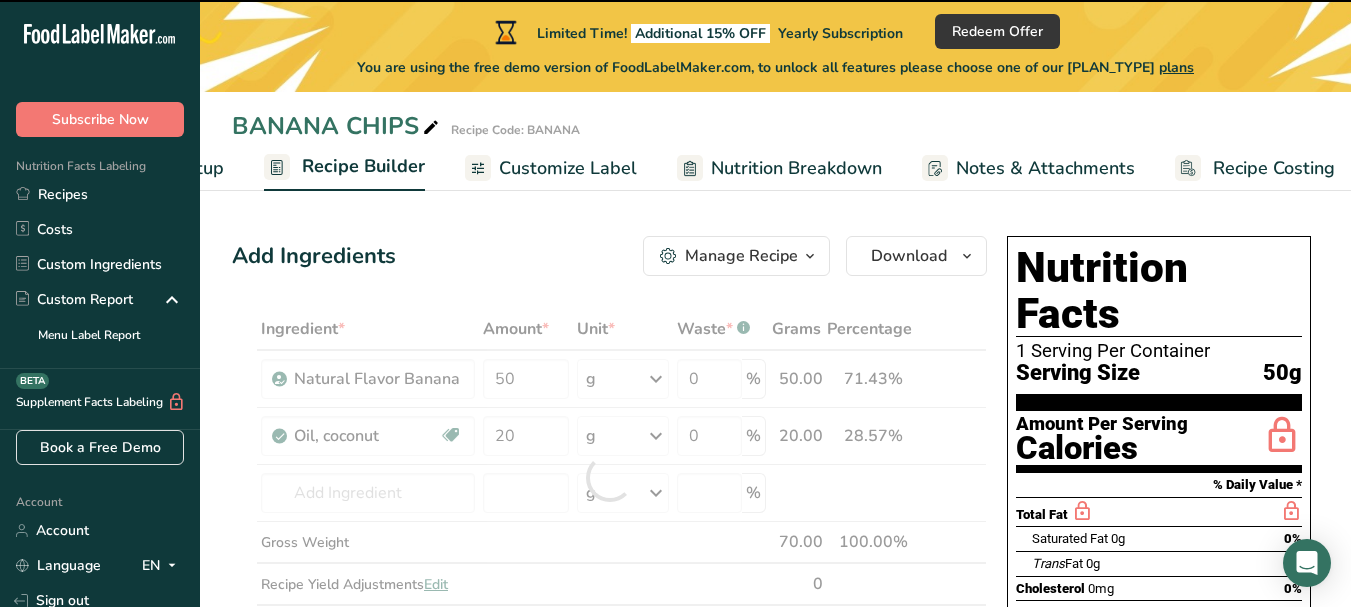 click at bounding box center (0, 0) 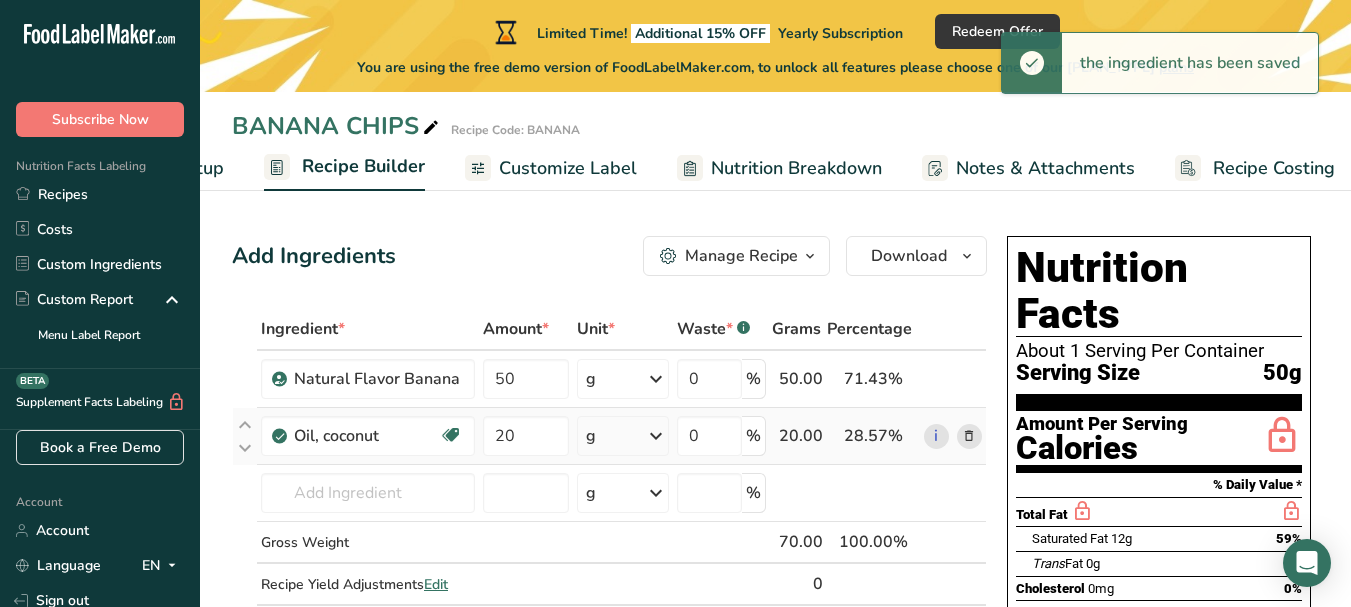 click at bounding box center [656, 379] 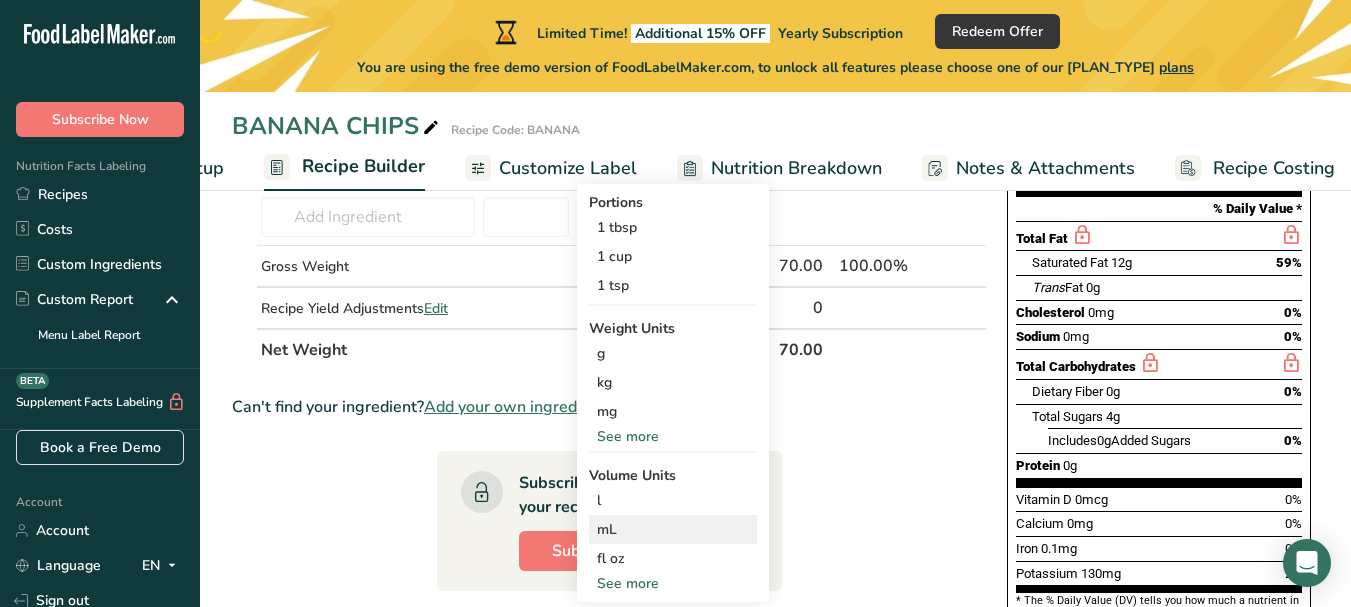 scroll, scrollTop: 300, scrollLeft: 0, axis: vertical 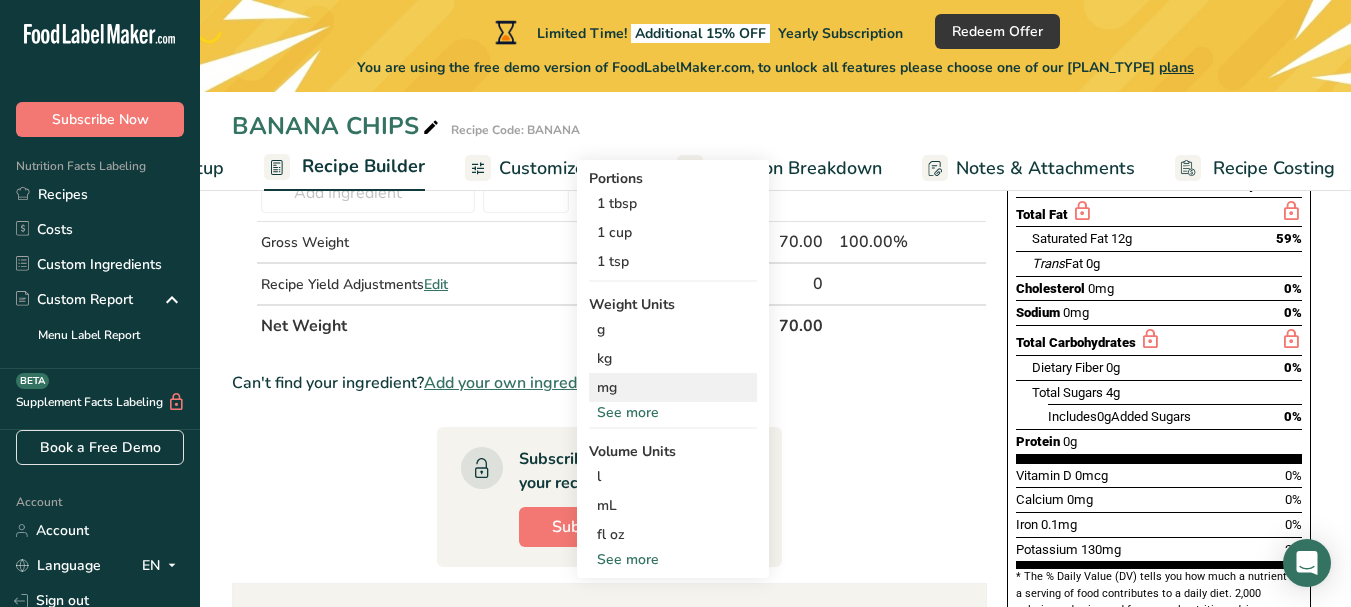 click on "mg" at bounding box center [673, 387] 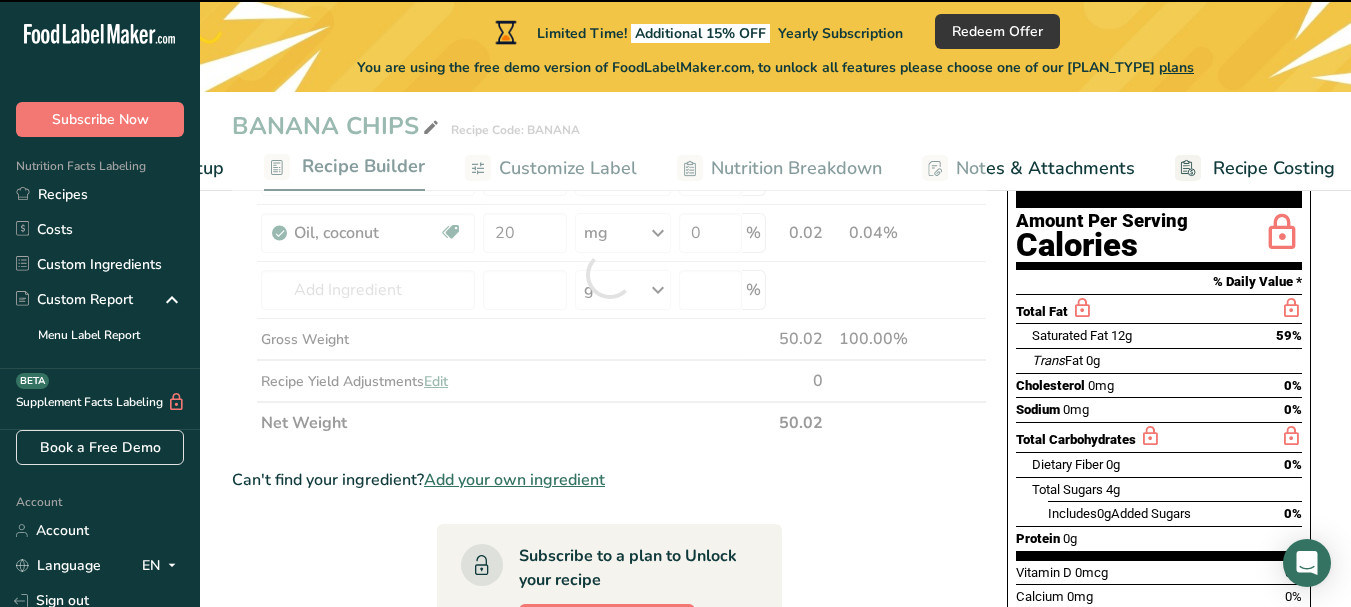 scroll, scrollTop: 100, scrollLeft: 0, axis: vertical 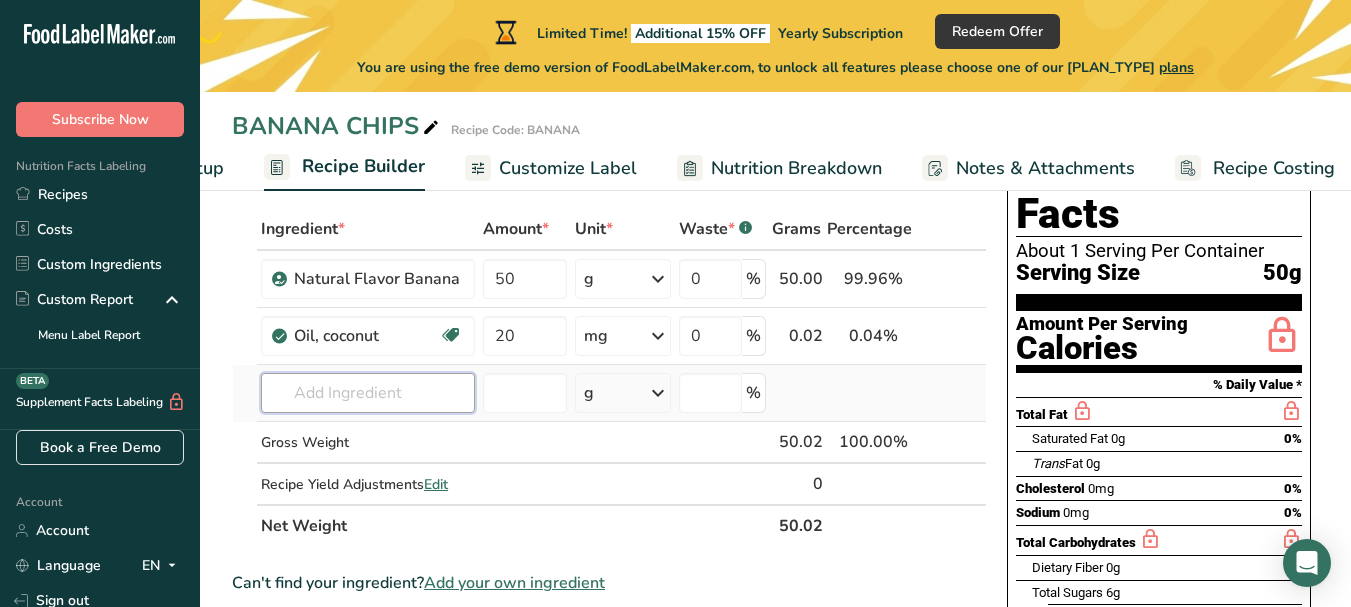 click at bounding box center [368, 393] 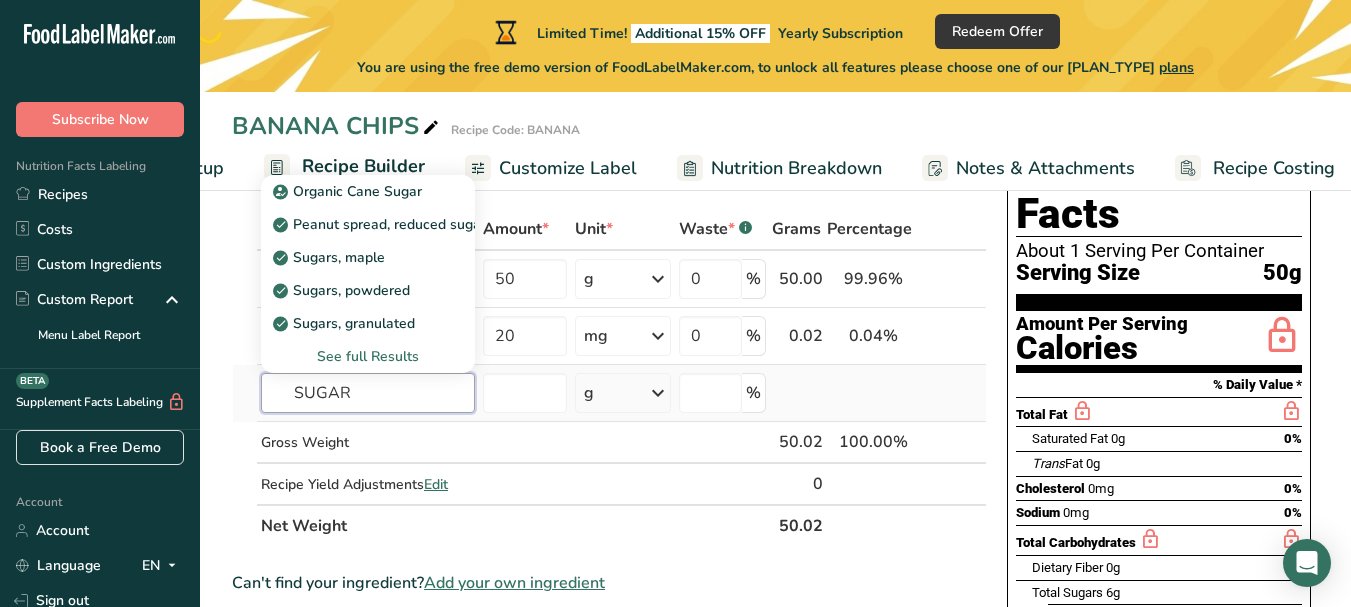 type on "SUGAR" 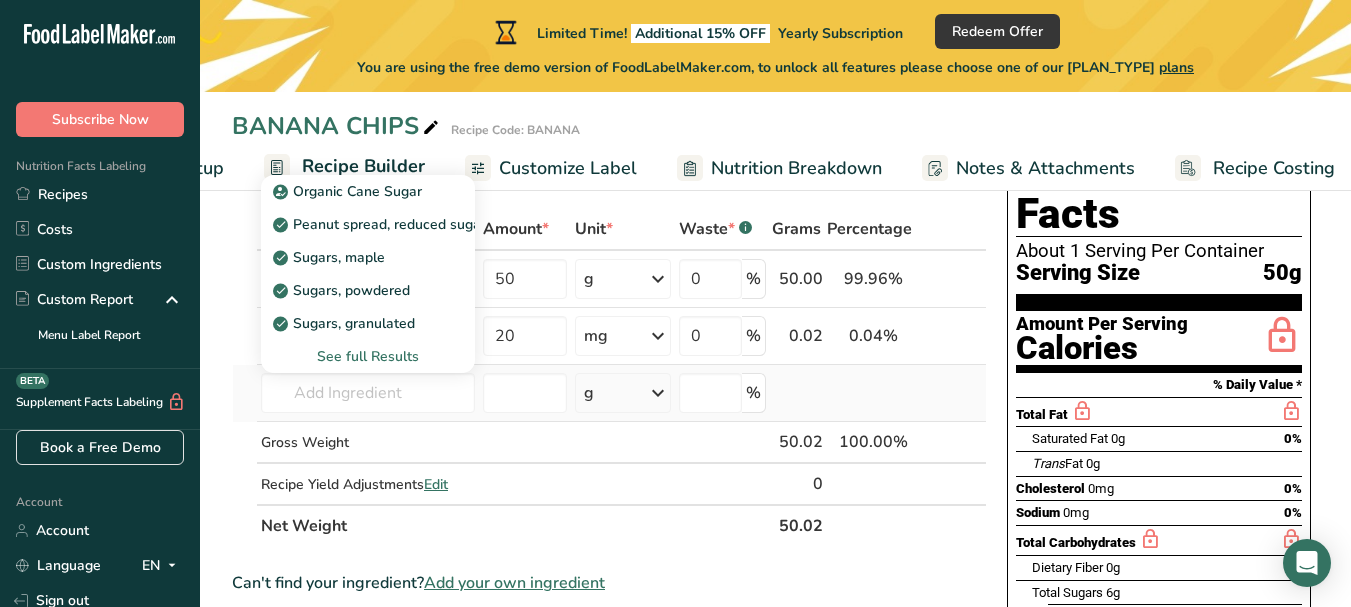 click on "See full Results" at bounding box center (368, 356) 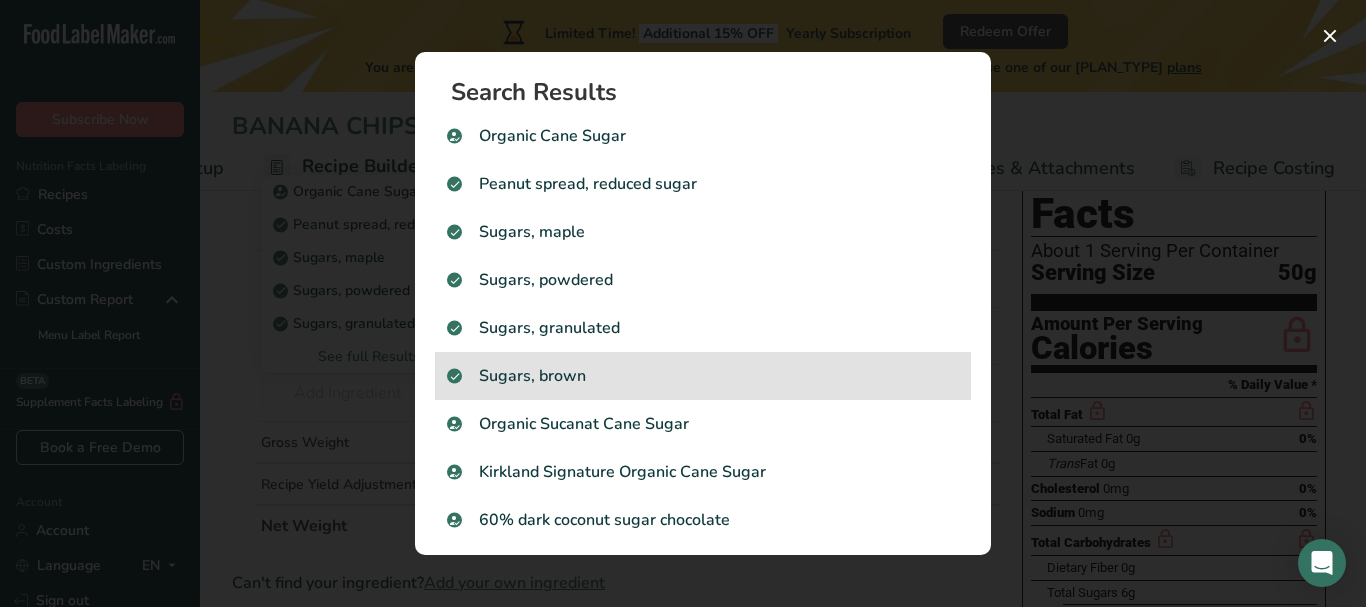 click on "Sugars, brown" at bounding box center (703, 136) 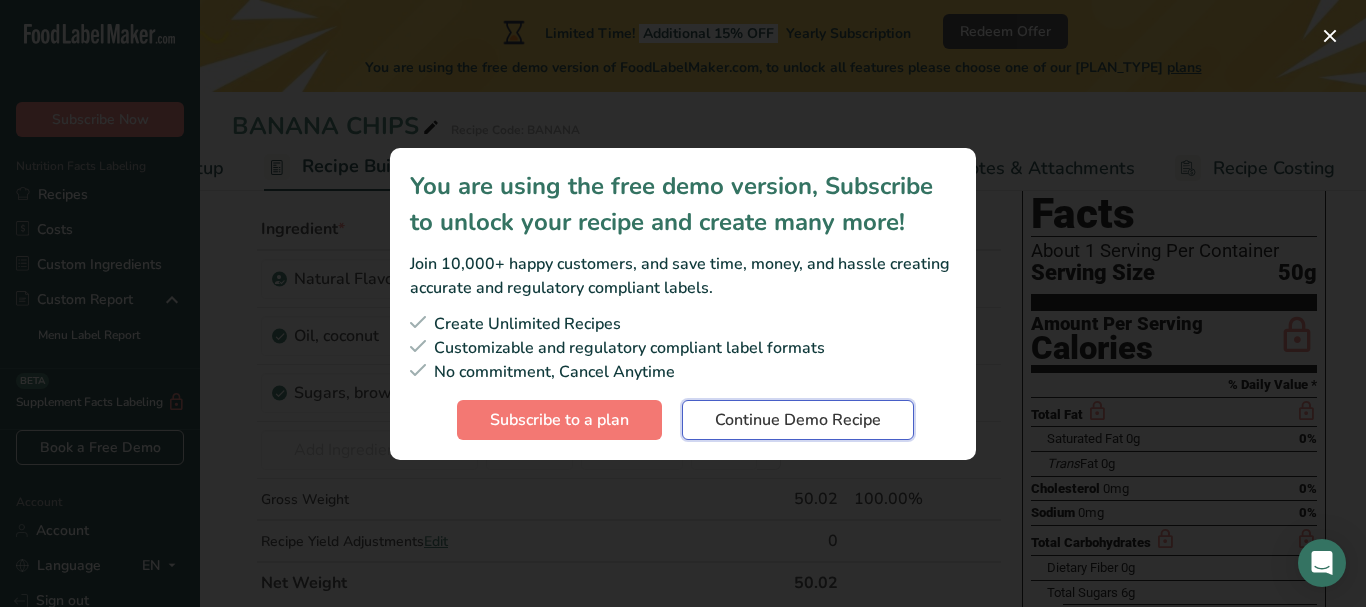 click on "Continue Demo Recipe" at bounding box center (559, 420) 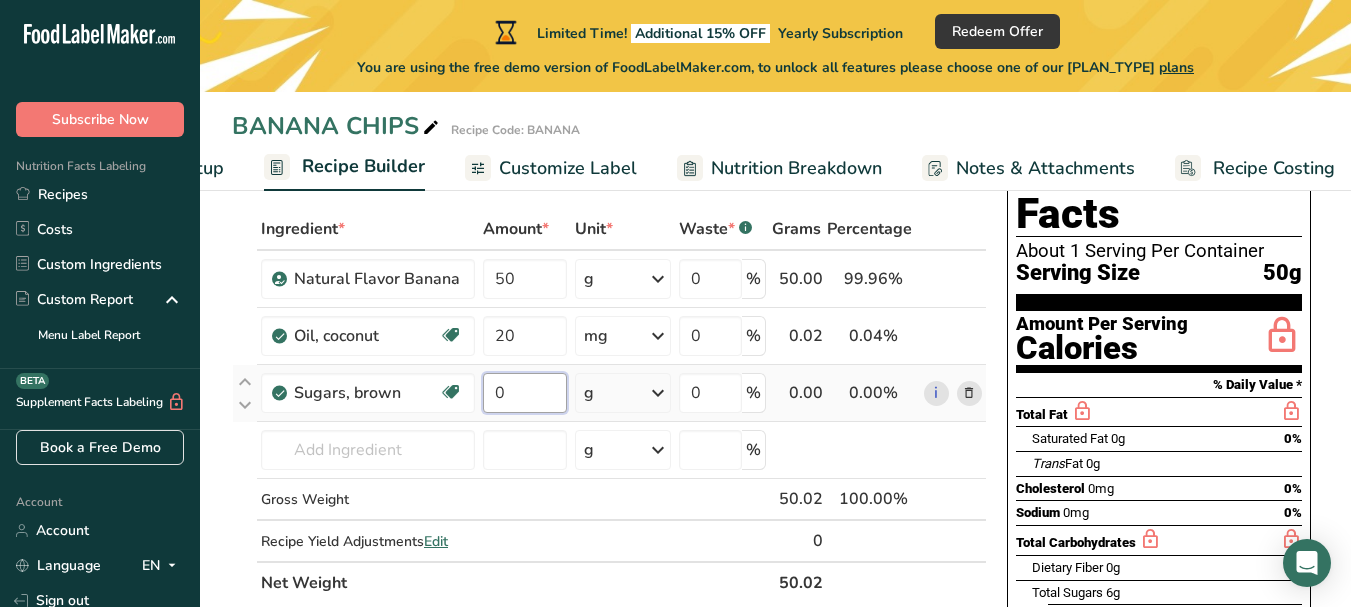 click on "0" at bounding box center [525, 279] 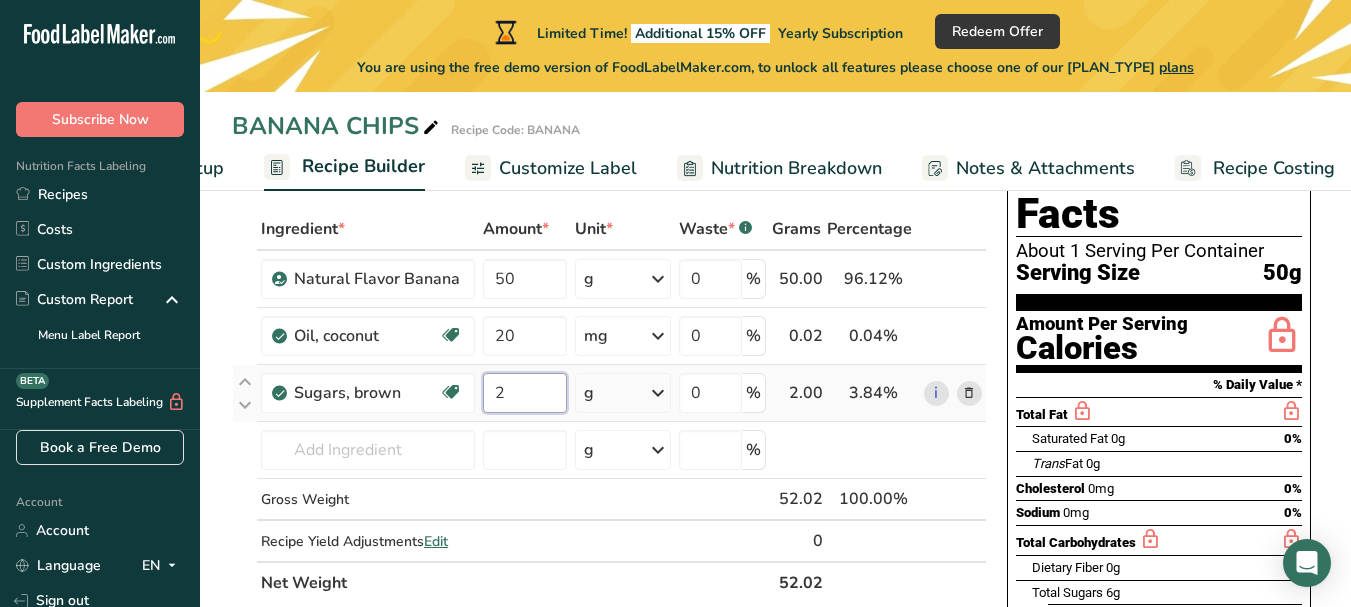 type on "2" 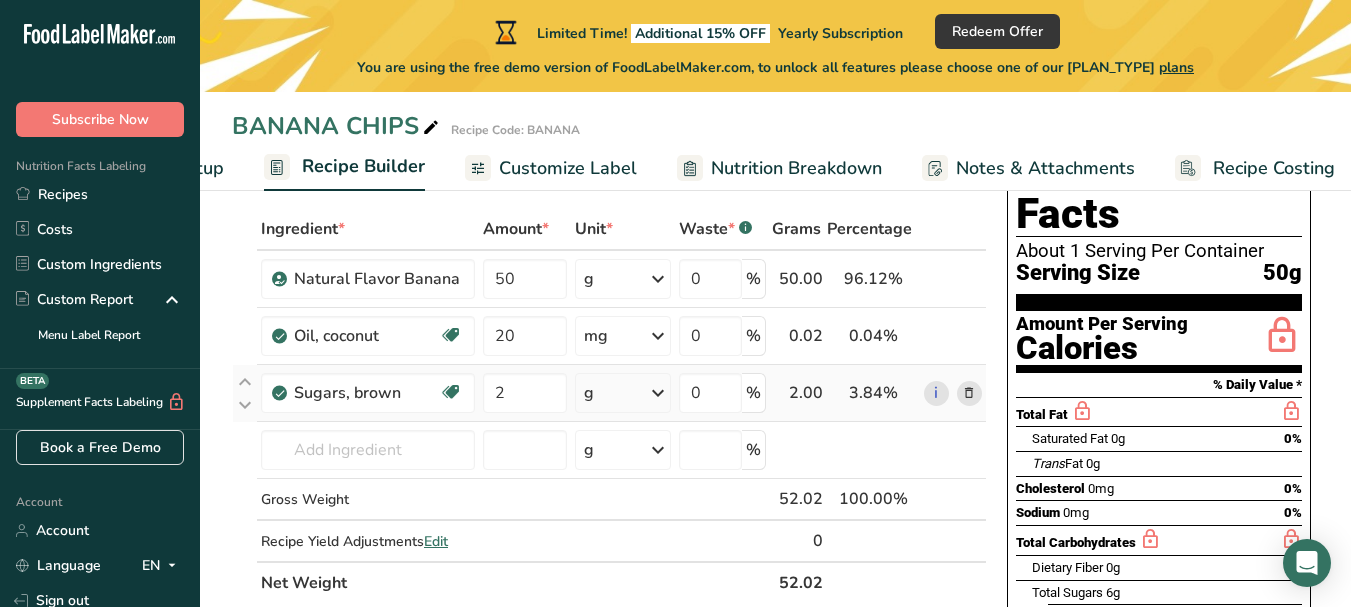 click on "Ingredient *
Amount *
Unit *
Waste *   .a-a{fill:#347362;}.b-a{fill:#fff;}          Grams
Percentage
Natural Flavor Banana
50
g
Portions
100 grams
Weight Units
g
kg
mg
See more
Volume Units
l
Volume units require a density conversion. If you know your ingredient's density enter it below. Otherwise, click on "RIA" our AI Regulatory bot - she will be able to help you
lb/ft3
g/cm3
Confirm
mL
Volume units require a density conversion. If you know your ingredient's density enter it below. Otherwise, click on "RIA" our AI Regulatory bot - she will be able to help you" at bounding box center (609, 406) 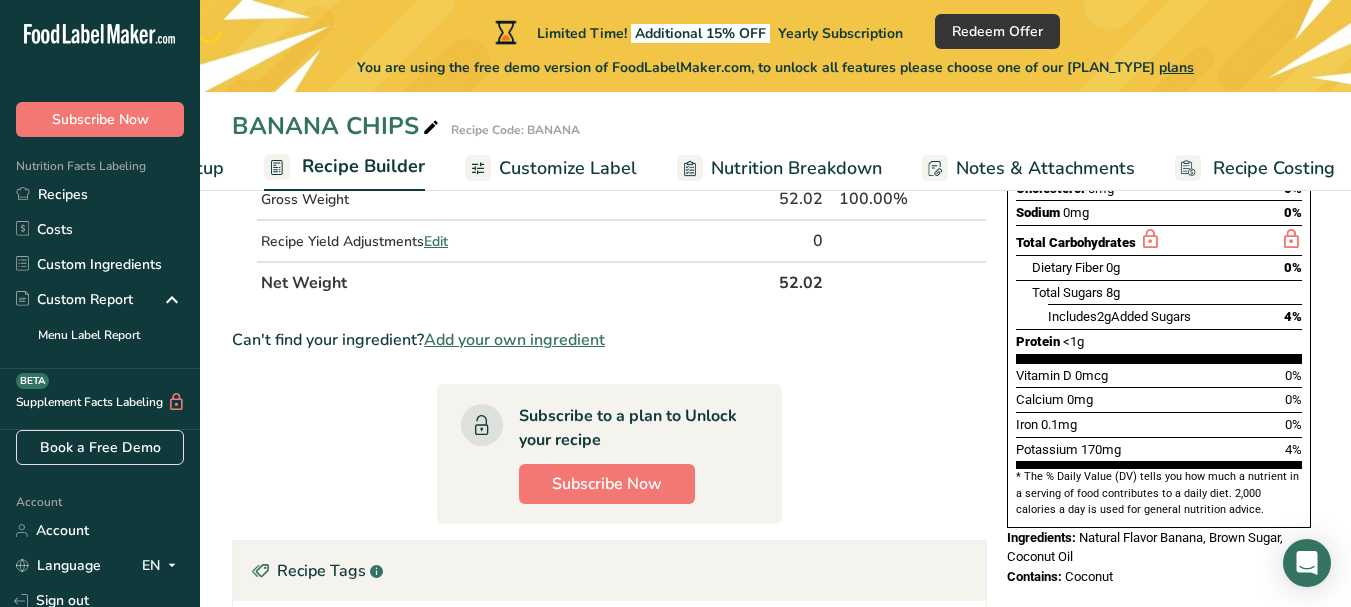 scroll, scrollTop: 0, scrollLeft: 0, axis: both 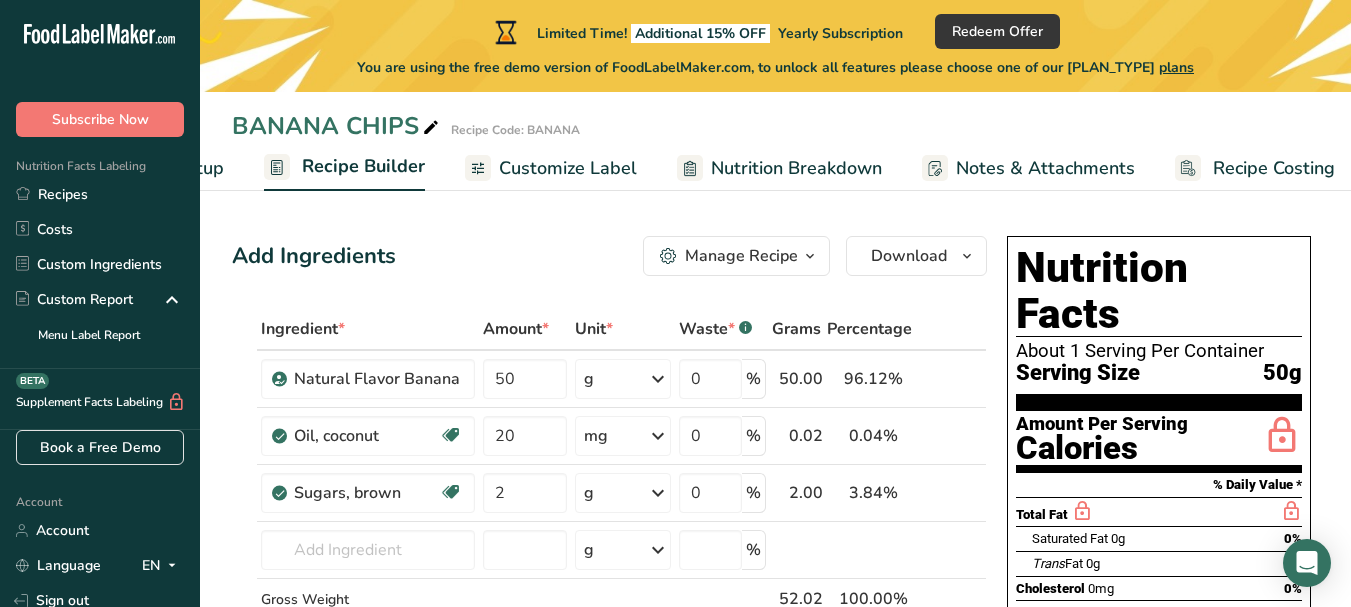 click on "Customize Label" at bounding box center (568, 168) 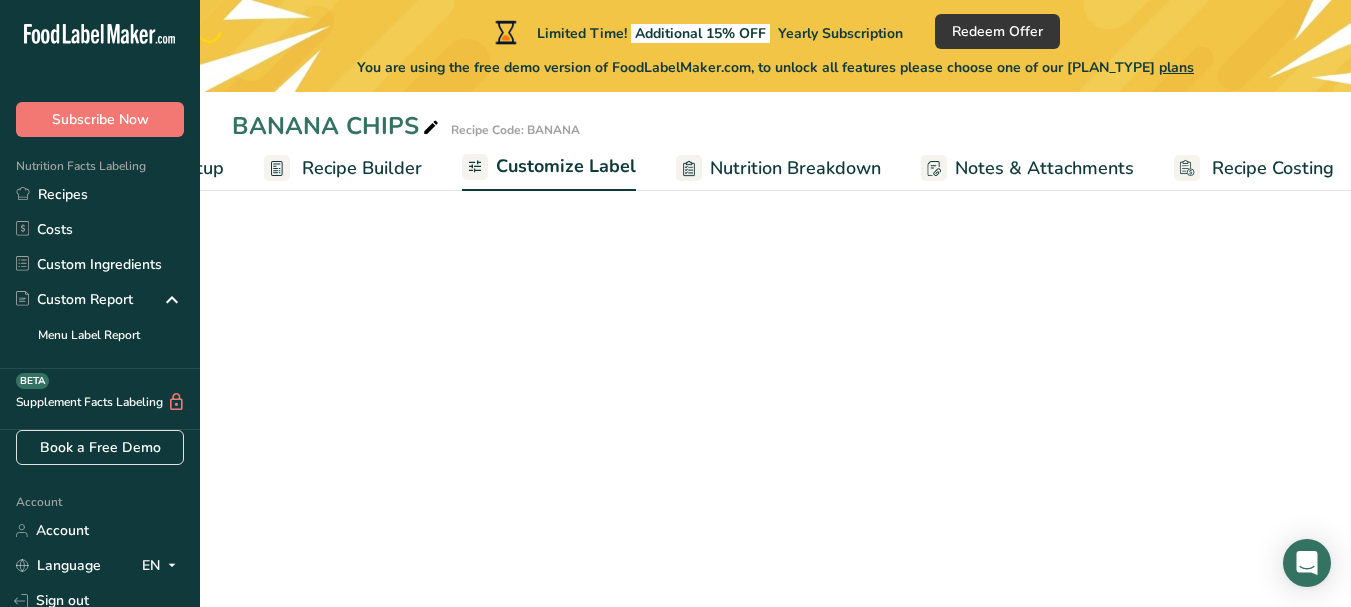 scroll, scrollTop: 0, scrollLeft: 170, axis: horizontal 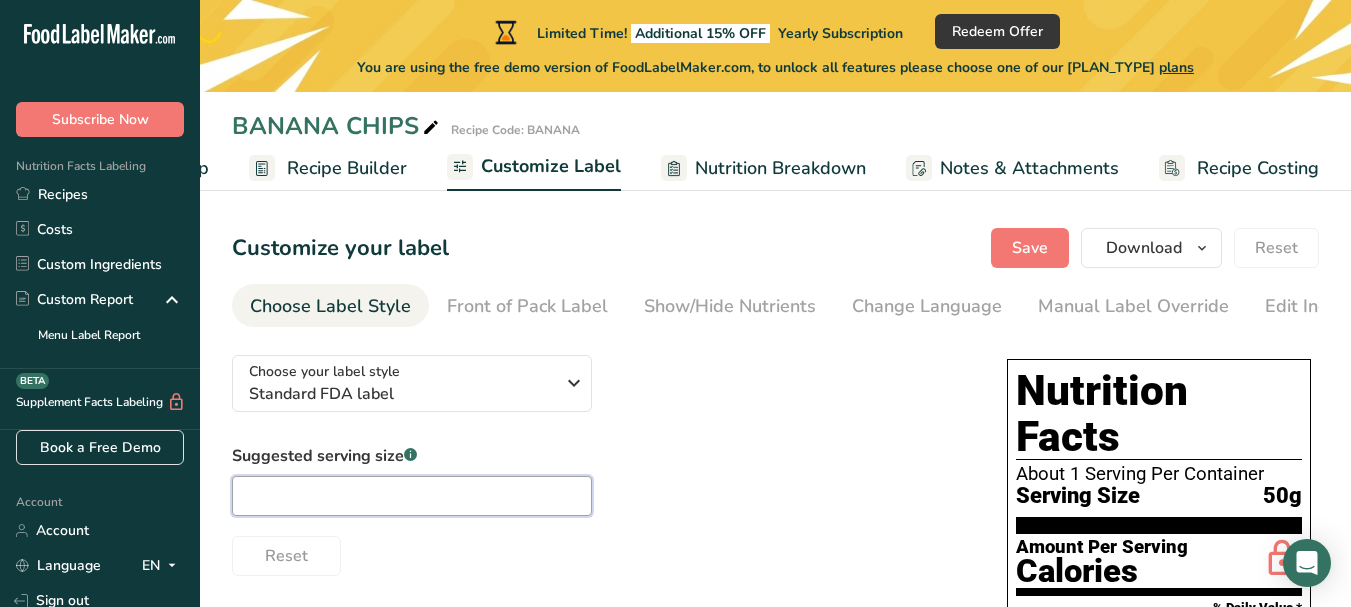 click at bounding box center (412, 496) 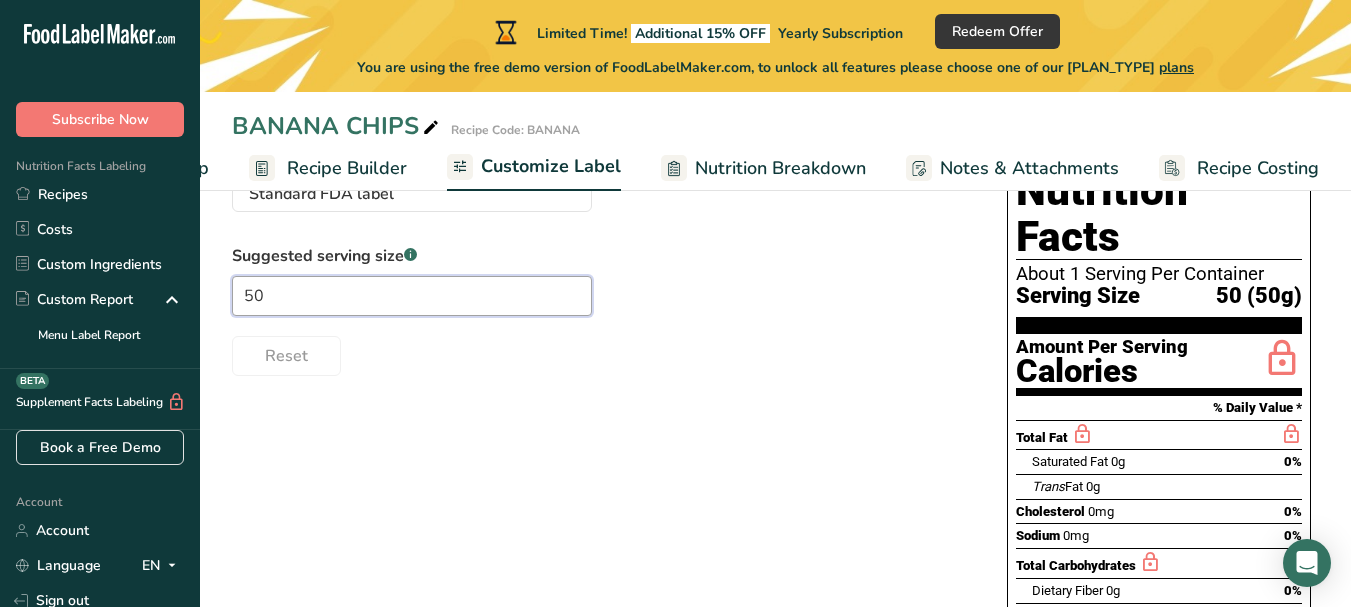 scroll, scrollTop: 100, scrollLeft: 0, axis: vertical 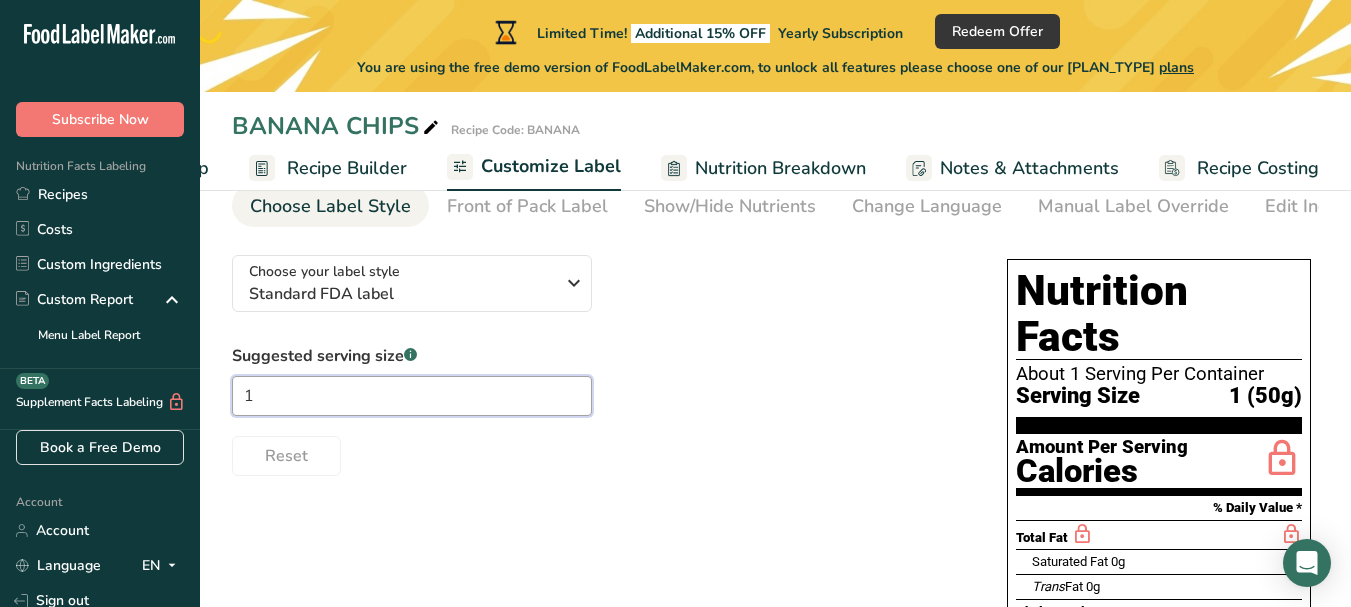 type on "1" 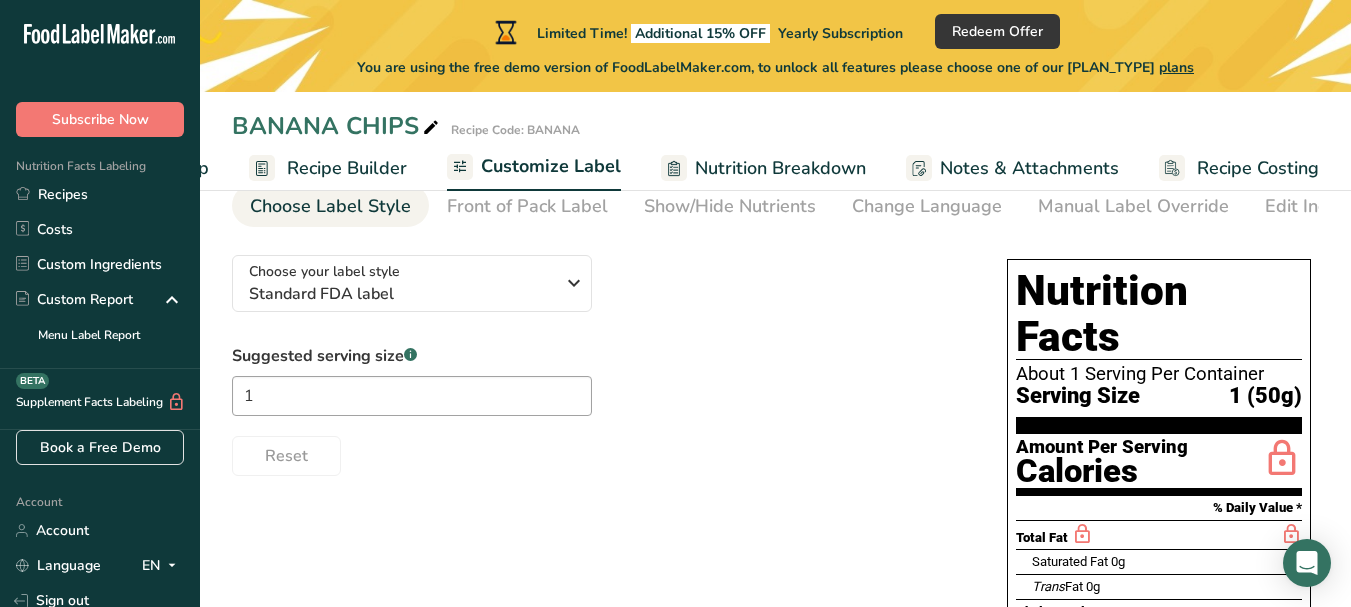 click on "Choose your label style
Standard FDA label
USA (FDA)
Standard FDA label
Tabular FDA label
Linear FDA label
Simplified FDA label
Dual Column FDA label (Per Serving/Per Container)
Dual Column FDA label (As Sold/As Prepared)
Aggregate Standard FDA label
Standard FDA label with Micronutrients listed side-by-side
UK (FSA)
UK Mandatory Label "Back of Pack"
UK Traffic Light Label  "Front of Pack"
Canadian (CFIA)
Canadian Standard label
Canadian Dual Column label" at bounding box center [599, 357] 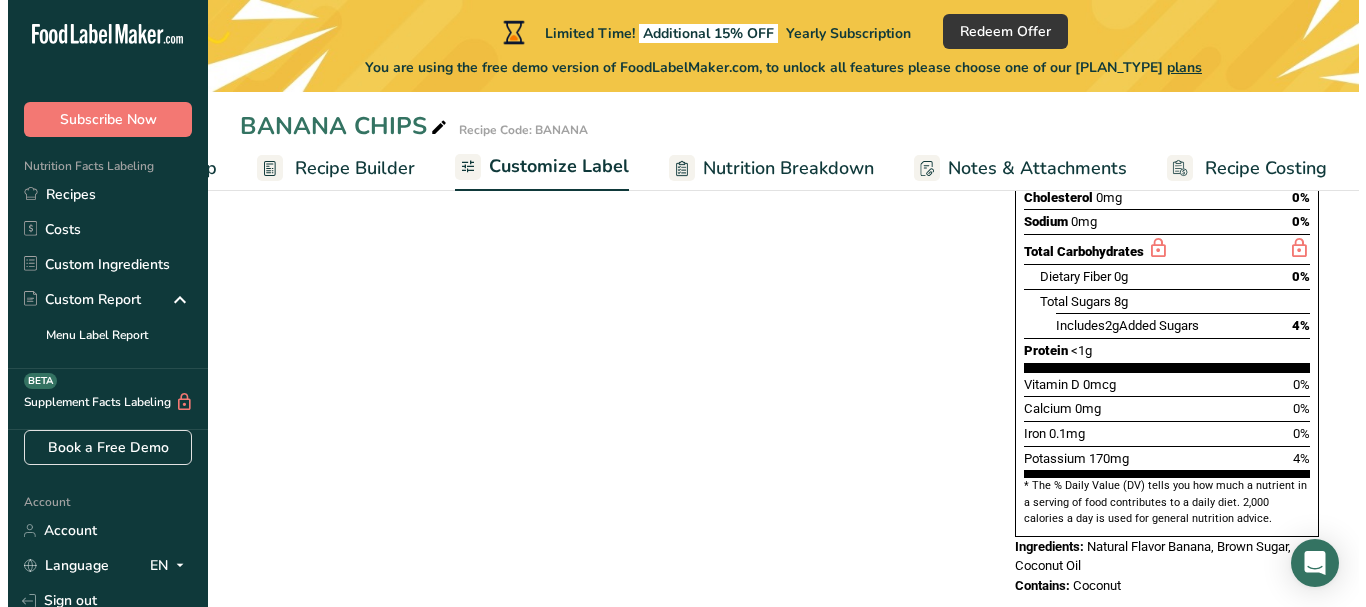 scroll, scrollTop: 100, scrollLeft: 0, axis: vertical 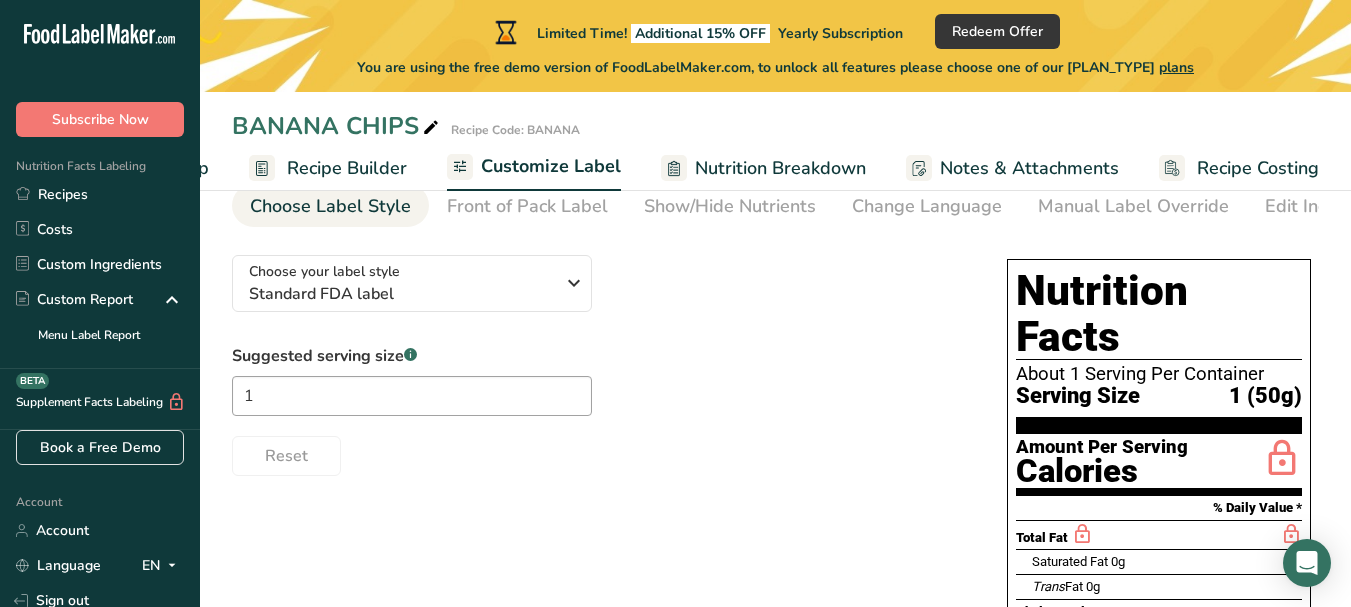 click on "Nutrition Breakdown" at bounding box center [780, 168] 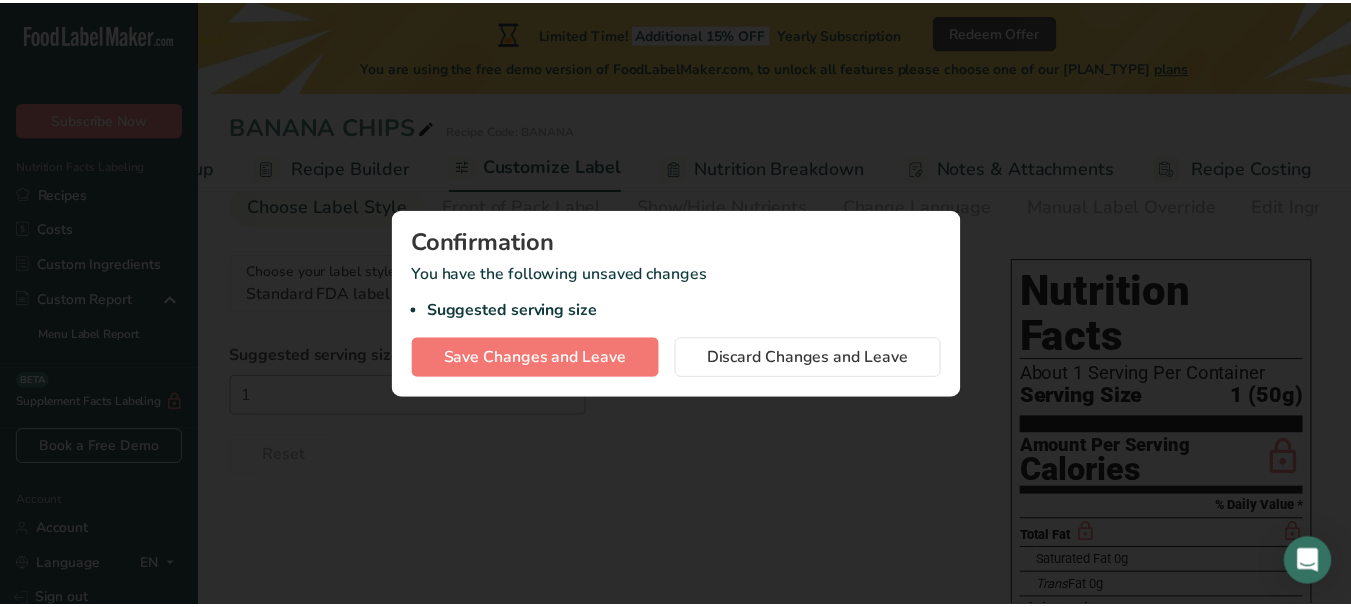 scroll, scrollTop: 0, scrollLeft: 155, axis: horizontal 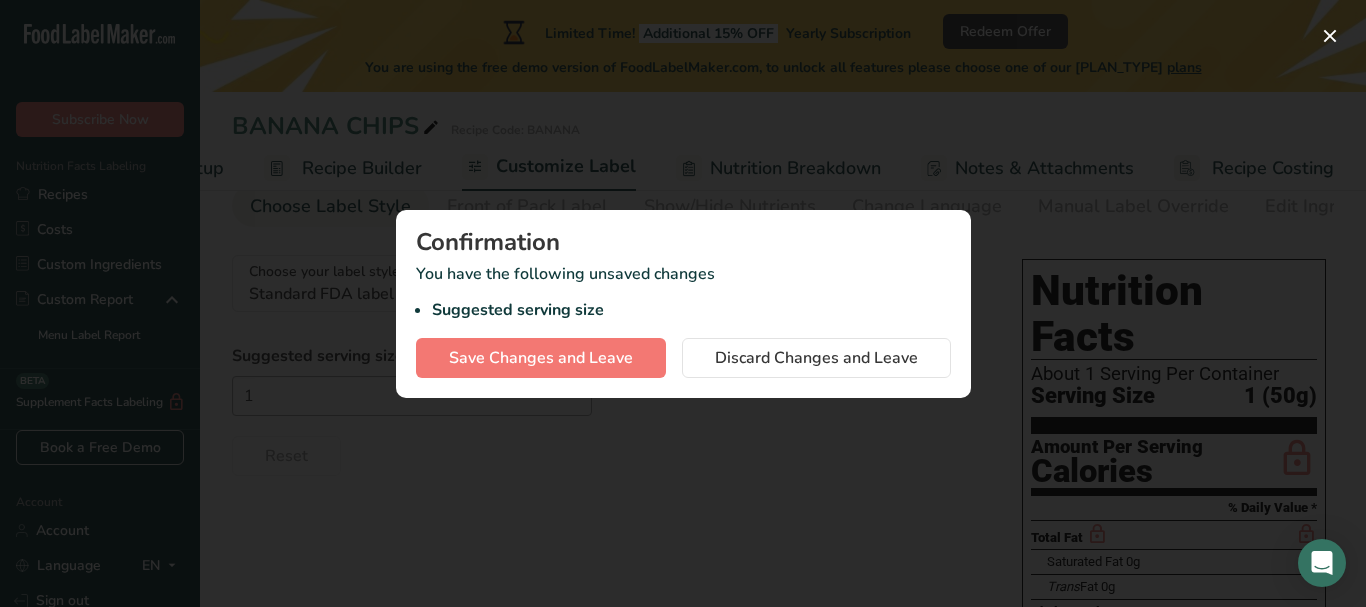click on "Suggested serving size" at bounding box center (691, 310) 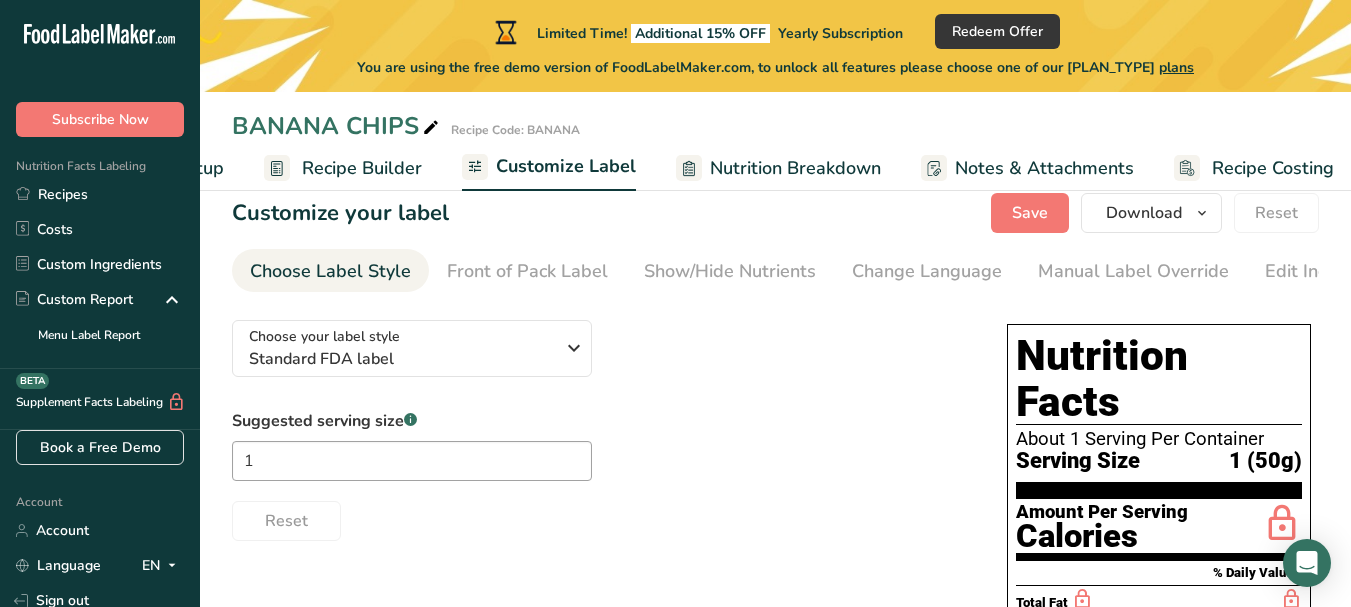 scroll, scrollTop: 0, scrollLeft: 0, axis: both 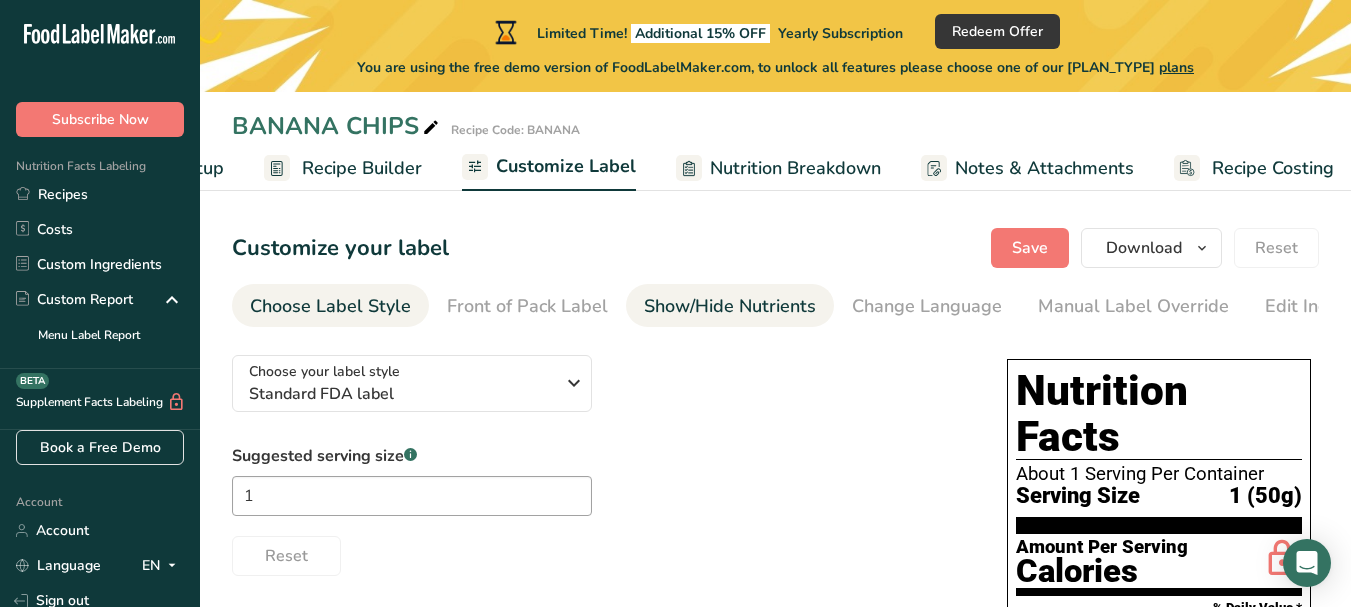 click on "Show/Hide Nutrients" at bounding box center [730, 306] 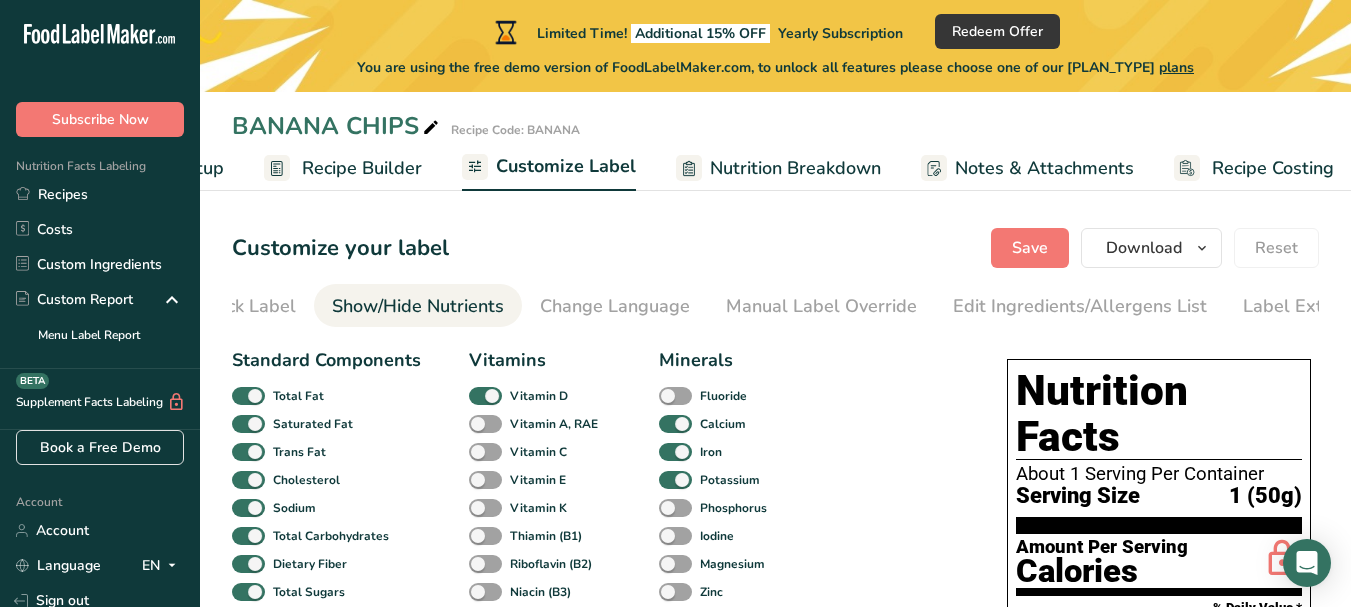 scroll, scrollTop: 0, scrollLeft: 366, axis: horizontal 